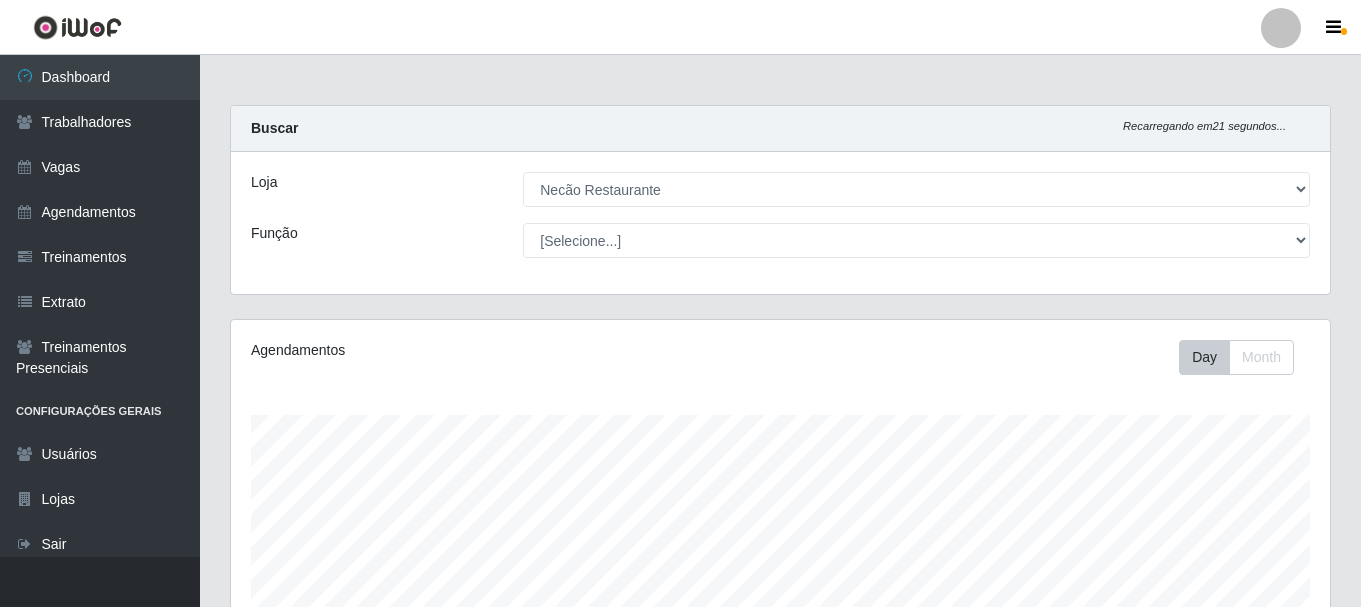 select on "334" 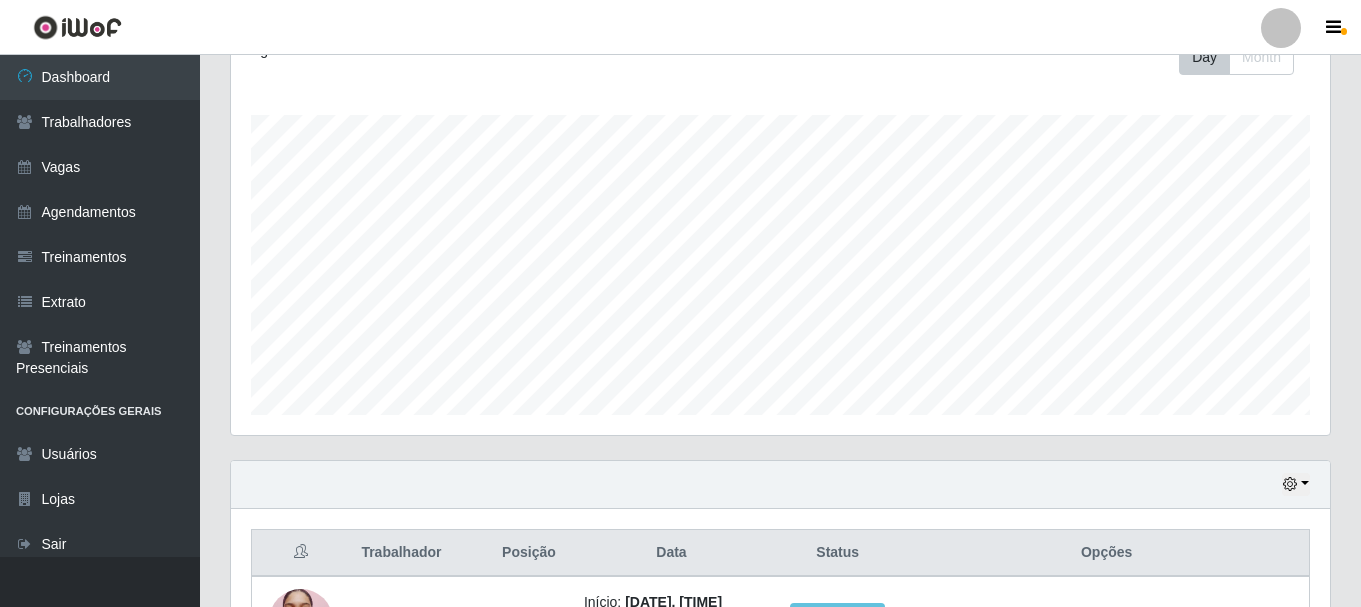scroll, scrollTop: 500, scrollLeft: 0, axis: vertical 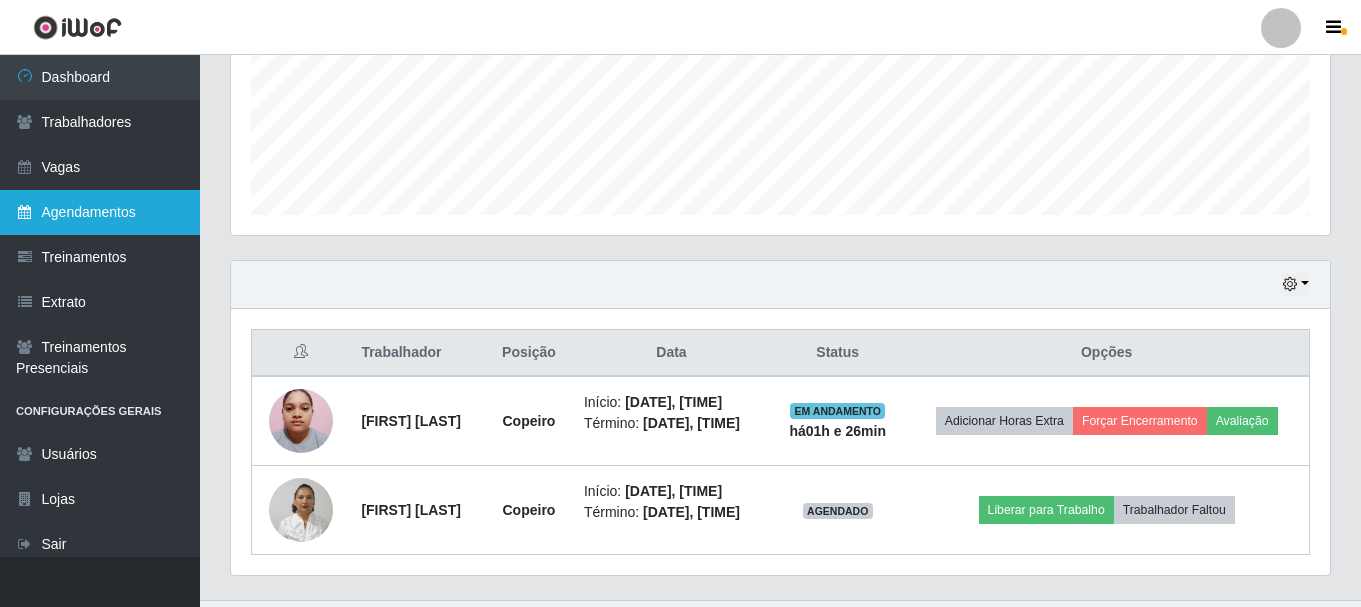 click on "Agendamentos" at bounding box center (100, 212) 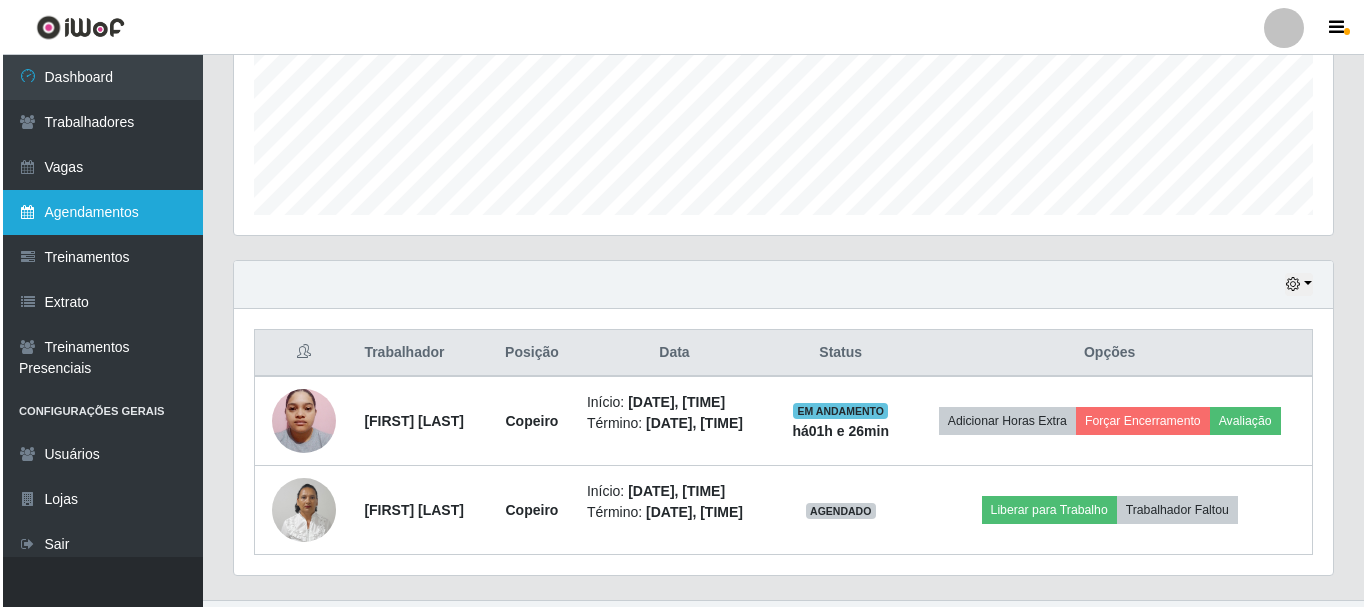 scroll, scrollTop: 0, scrollLeft: 0, axis: both 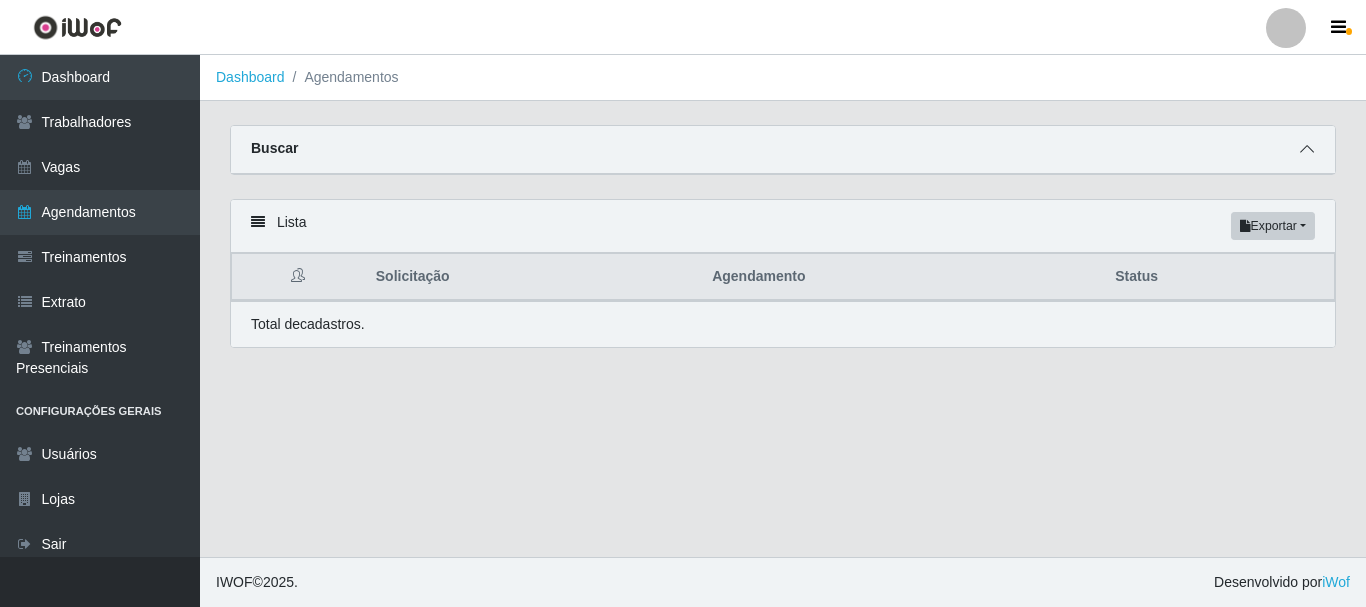 click at bounding box center (1307, 149) 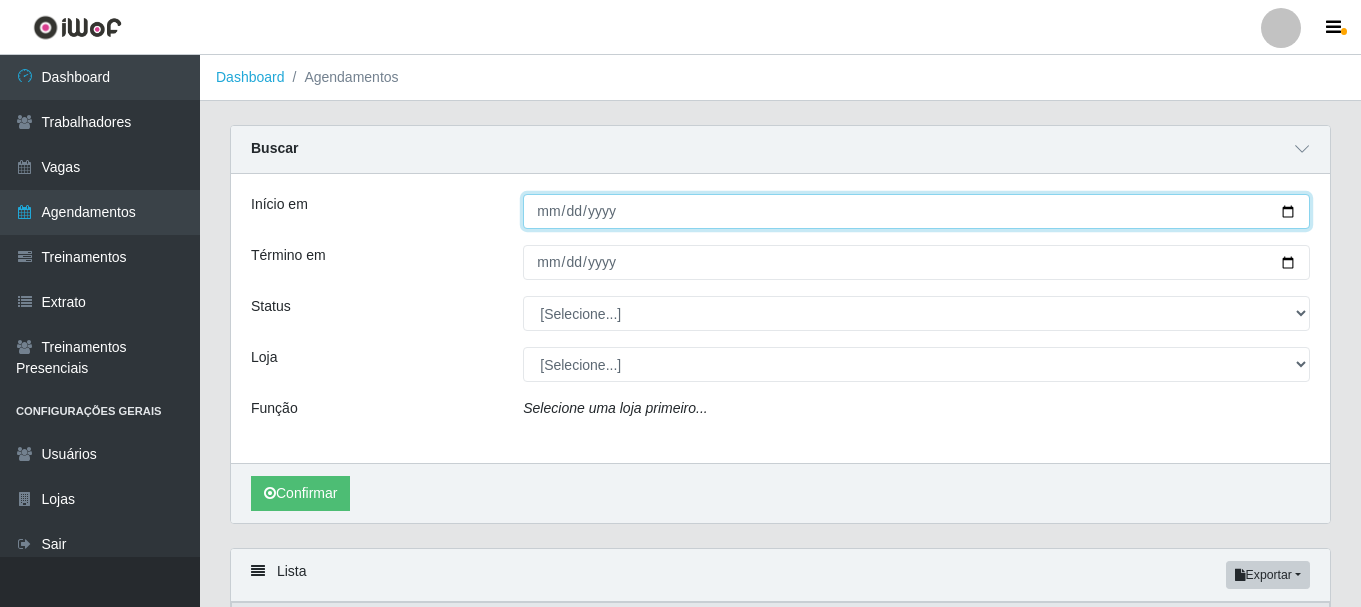 click on "Início em" at bounding box center [916, 211] 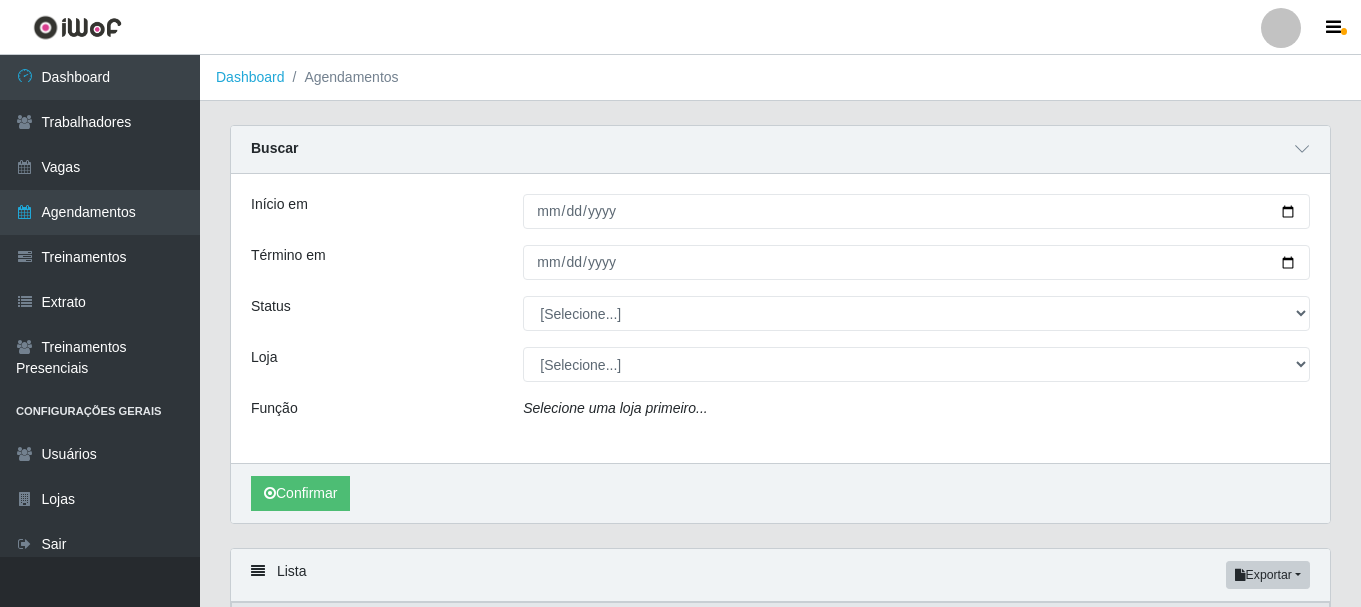 click on "Status" at bounding box center (372, 313) 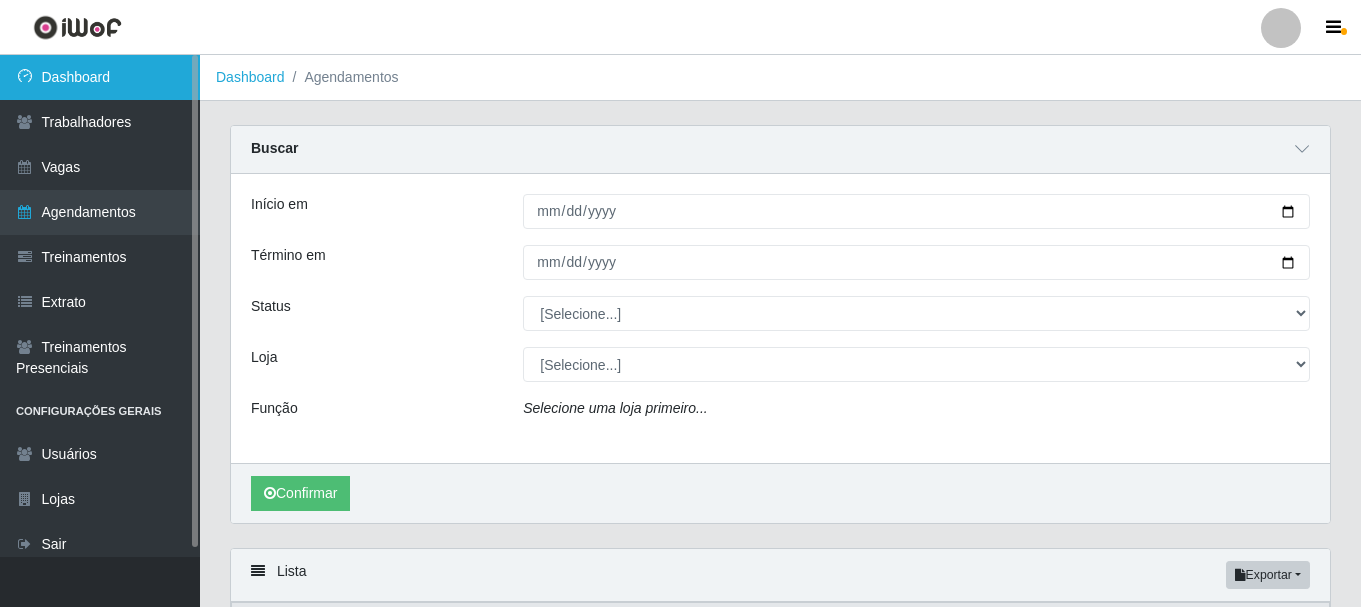 click on "Dashboard" at bounding box center [100, 77] 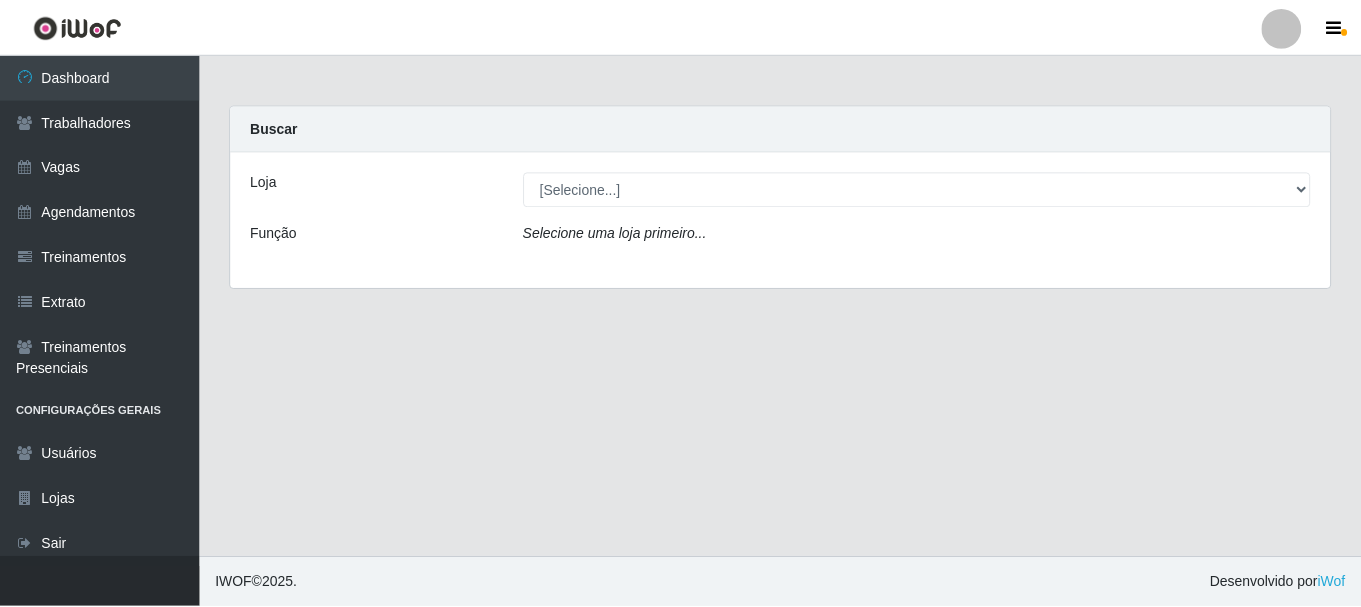 scroll, scrollTop: 0, scrollLeft: 0, axis: both 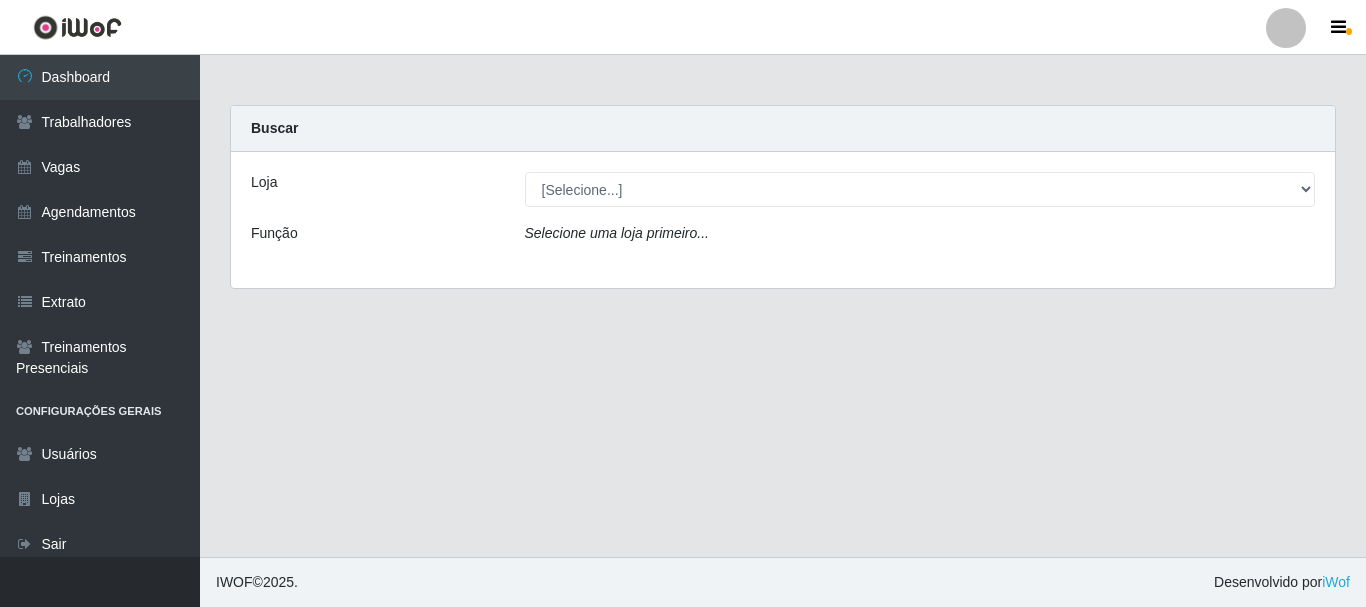 click on "Loja [Selecione...] Necão Restaurante Função Selecione uma loja primeiro..." at bounding box center [783, 220] 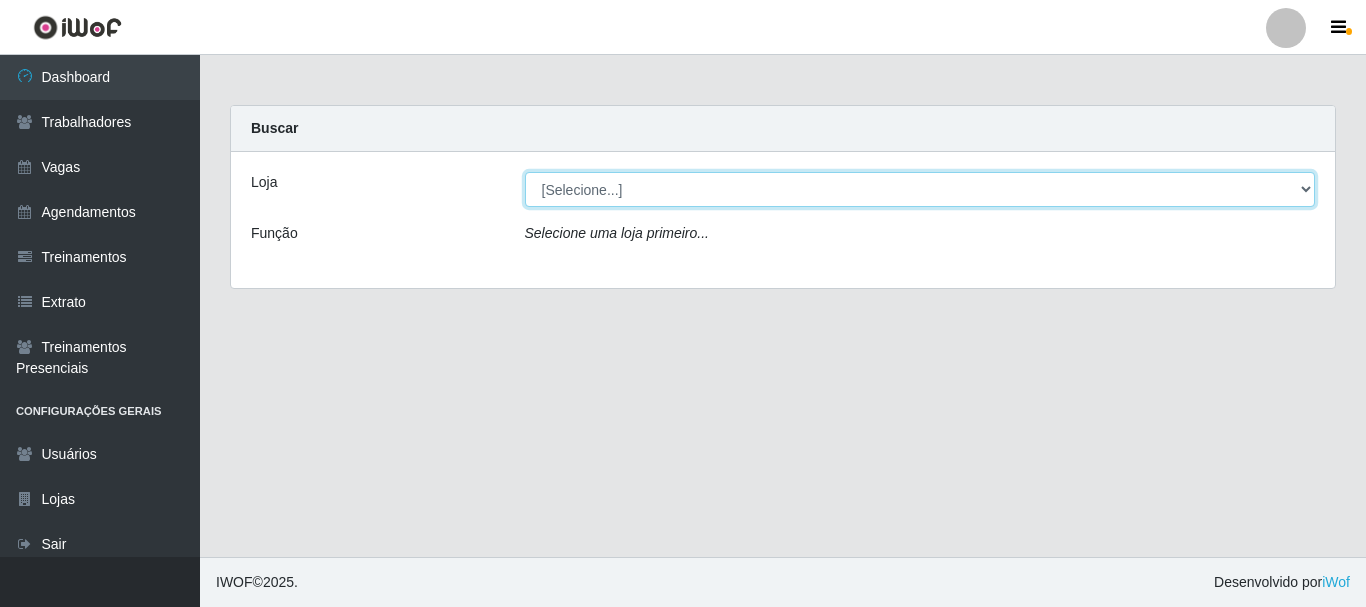 click on "[Selecione...] Necão Restaurante" at bounding box center (920, 189) 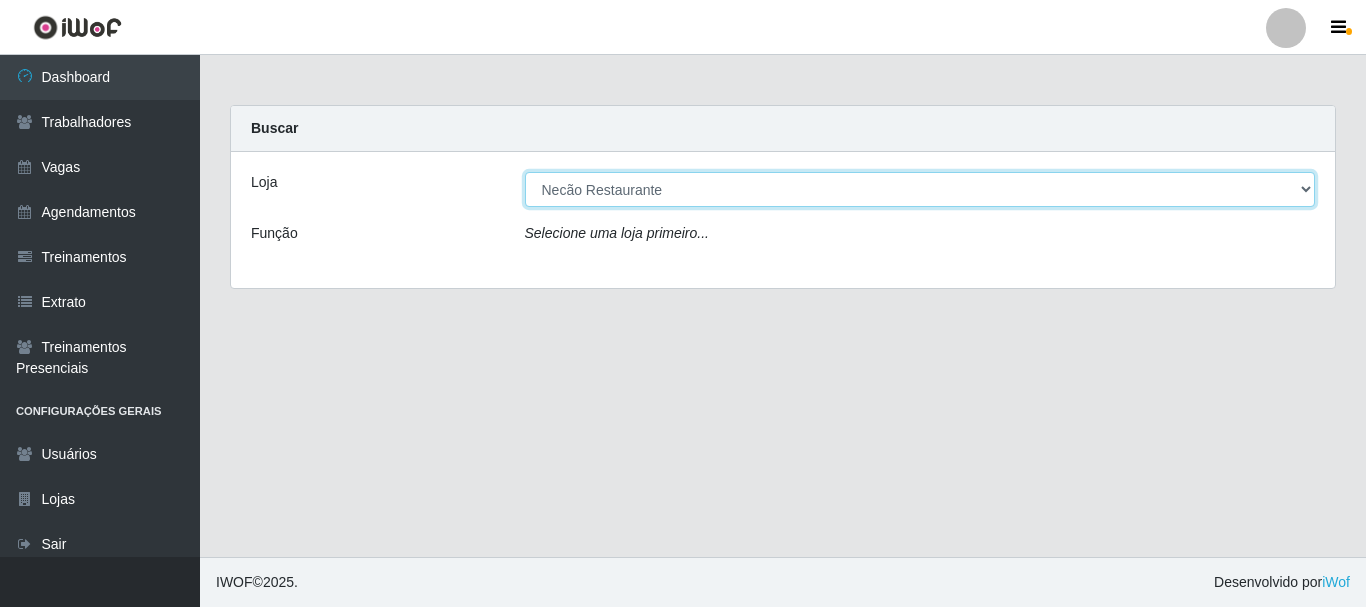 click on "[Selecione...] Necão Restaurante" at bounding box center (920, 189) 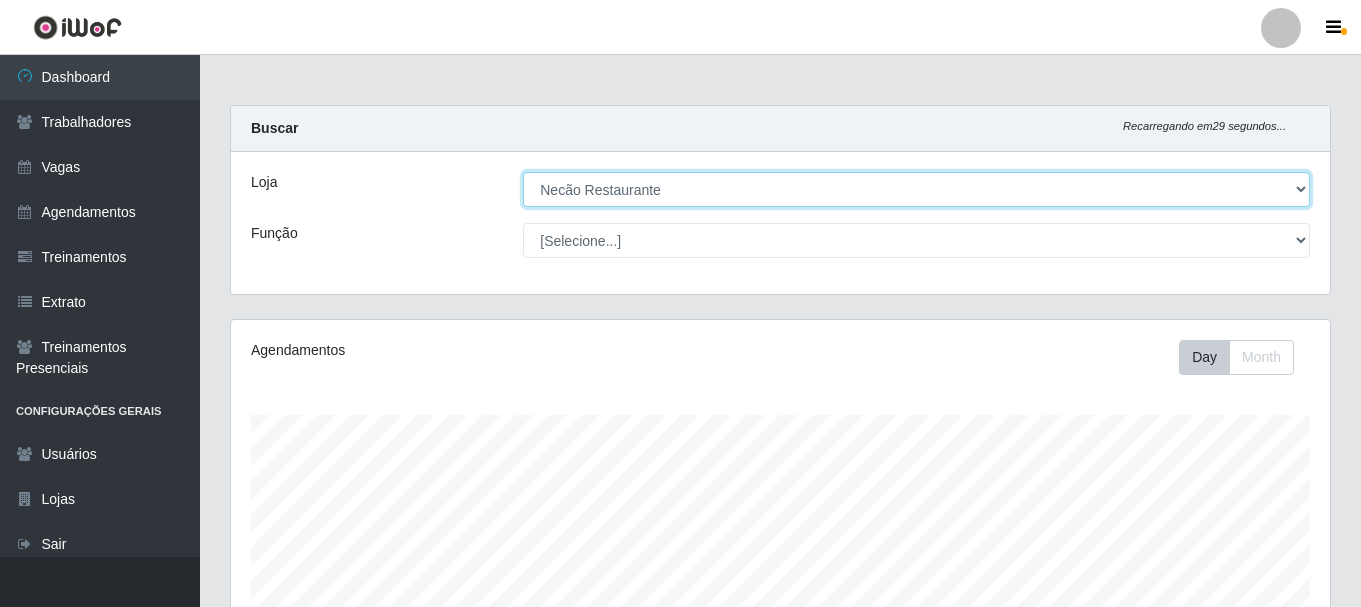 scroll, scrollTop: 999585, scrollLeft: 998901, axis: both 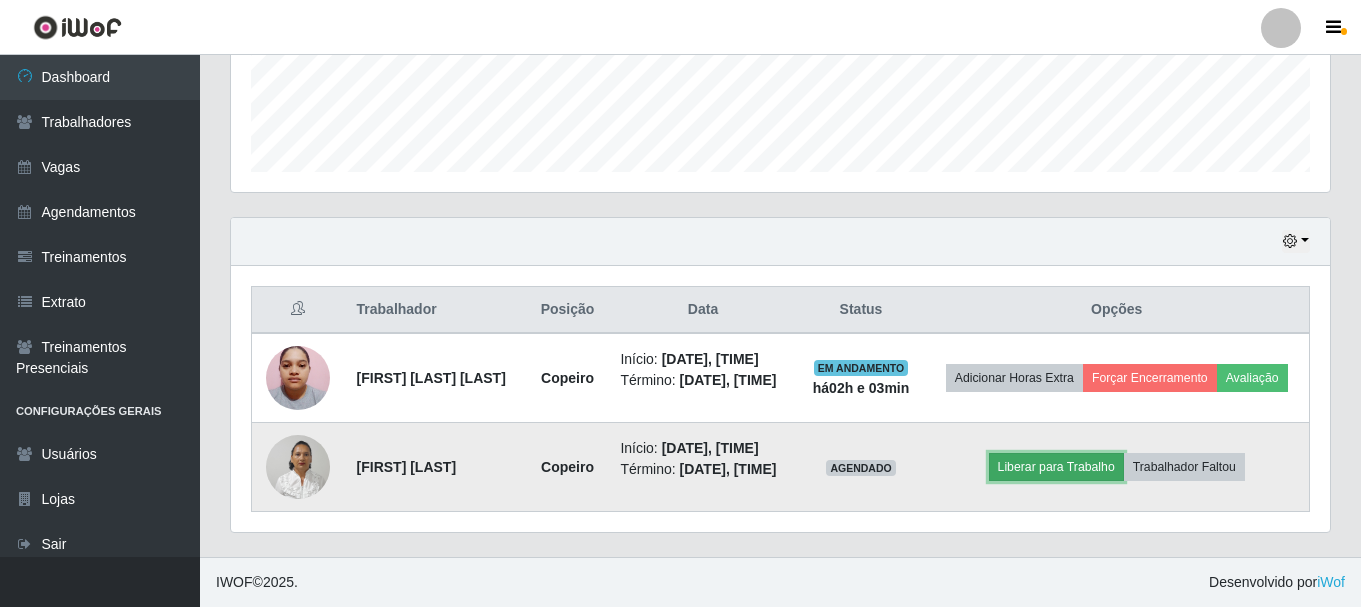 click on "Liberar para Trabalho" at bounding box center [1056, 467] 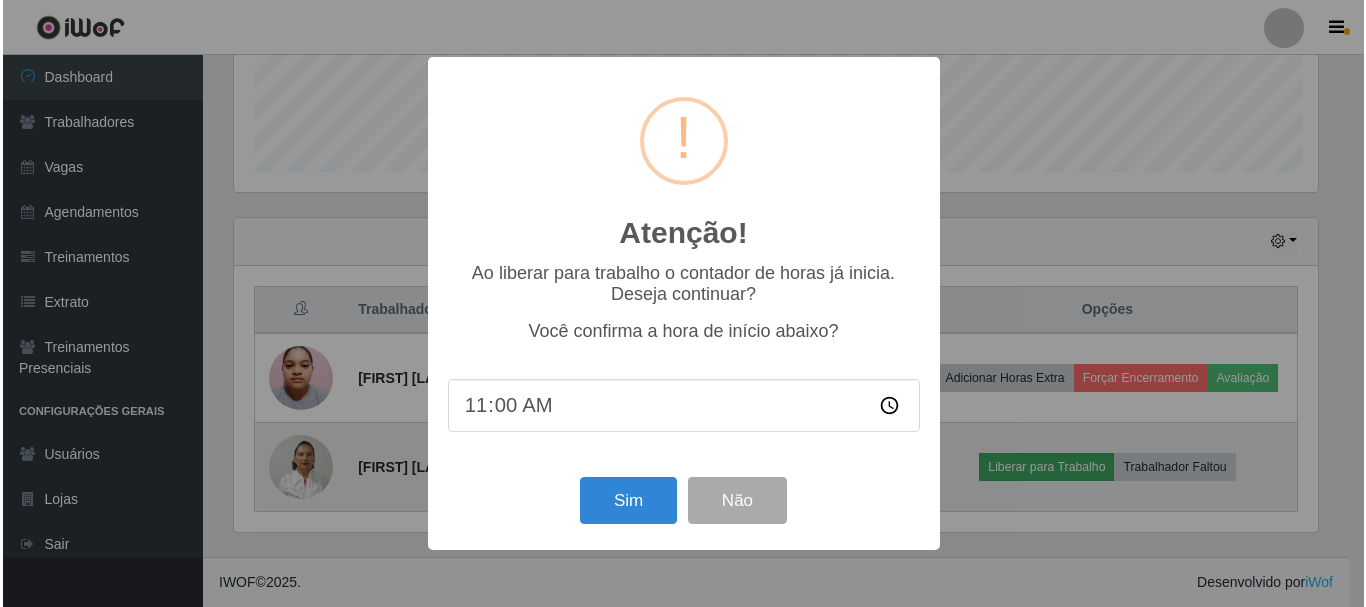 scroll, scrollTop: 999585, scrollLeft: 998911, axis: both 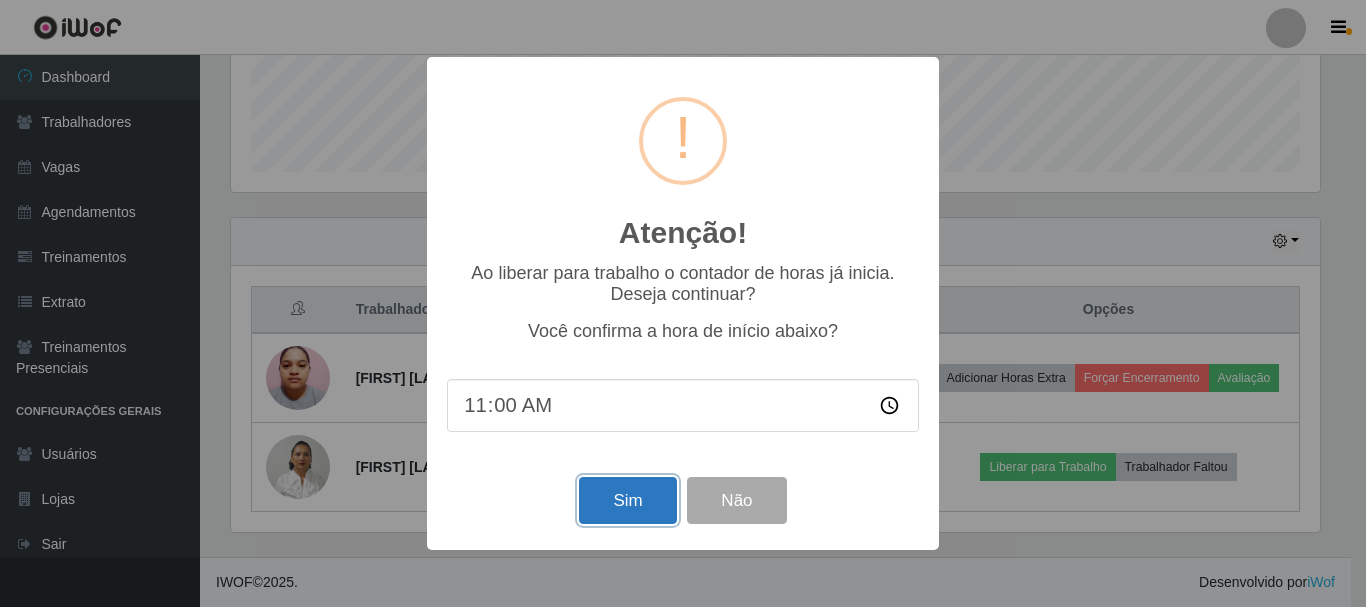 click on "Sim" at bounding box center [627, 500] 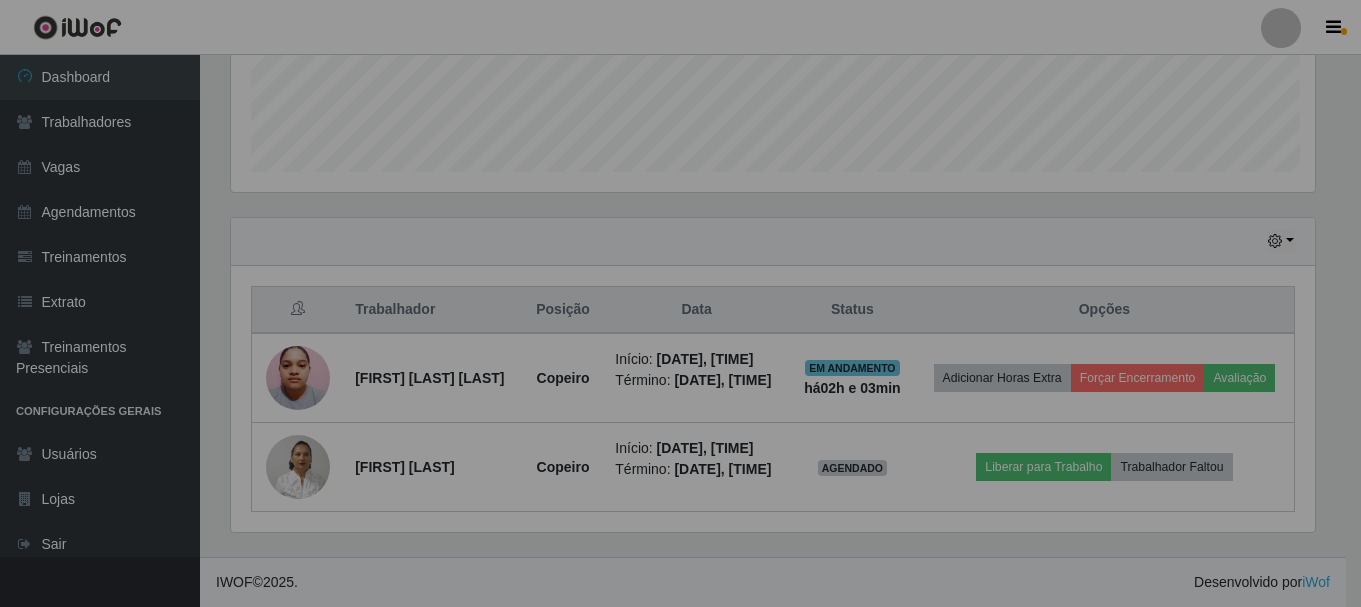 scroll, scrollTop: 999585, scrollLeft: 998901, axis: both 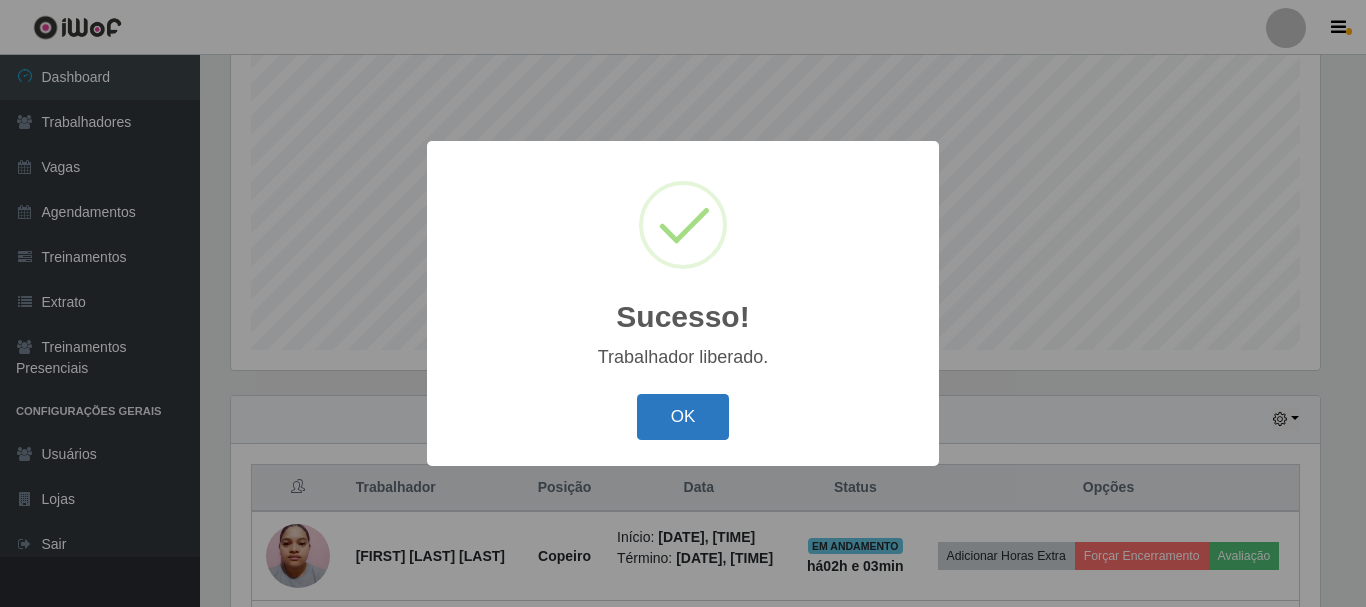 click on "OK" at bounding box center [683, 417] 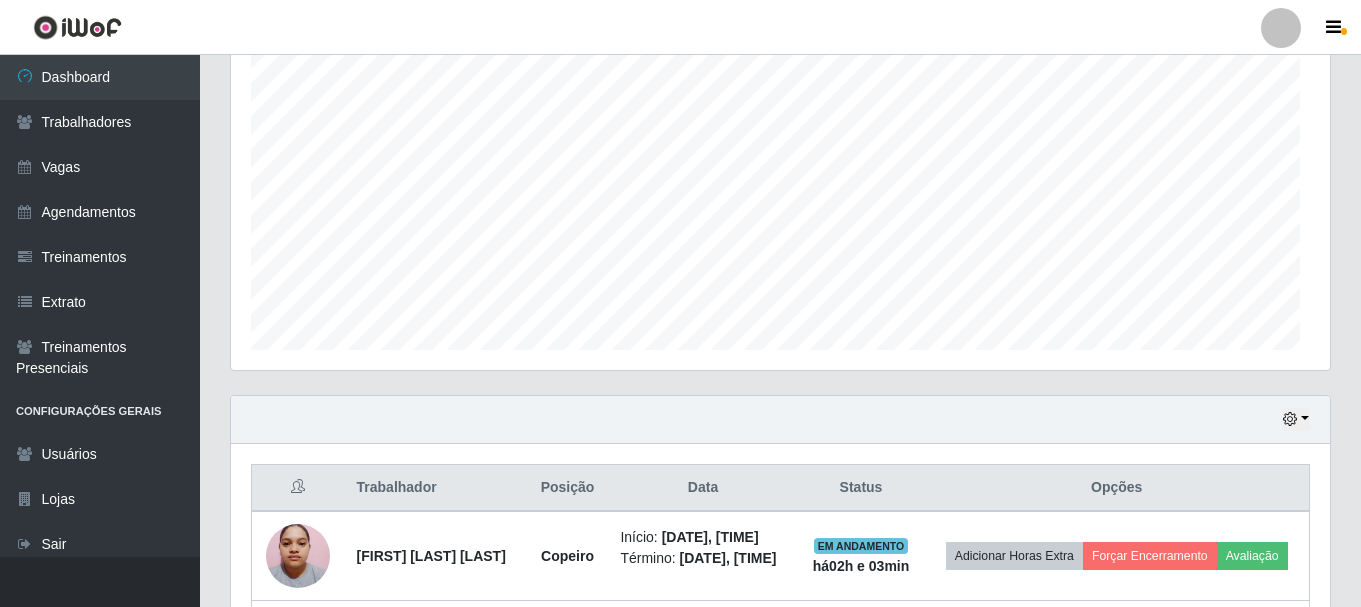 scroll, scrollTop: 999585, scrollLeft: 998901, axis: both 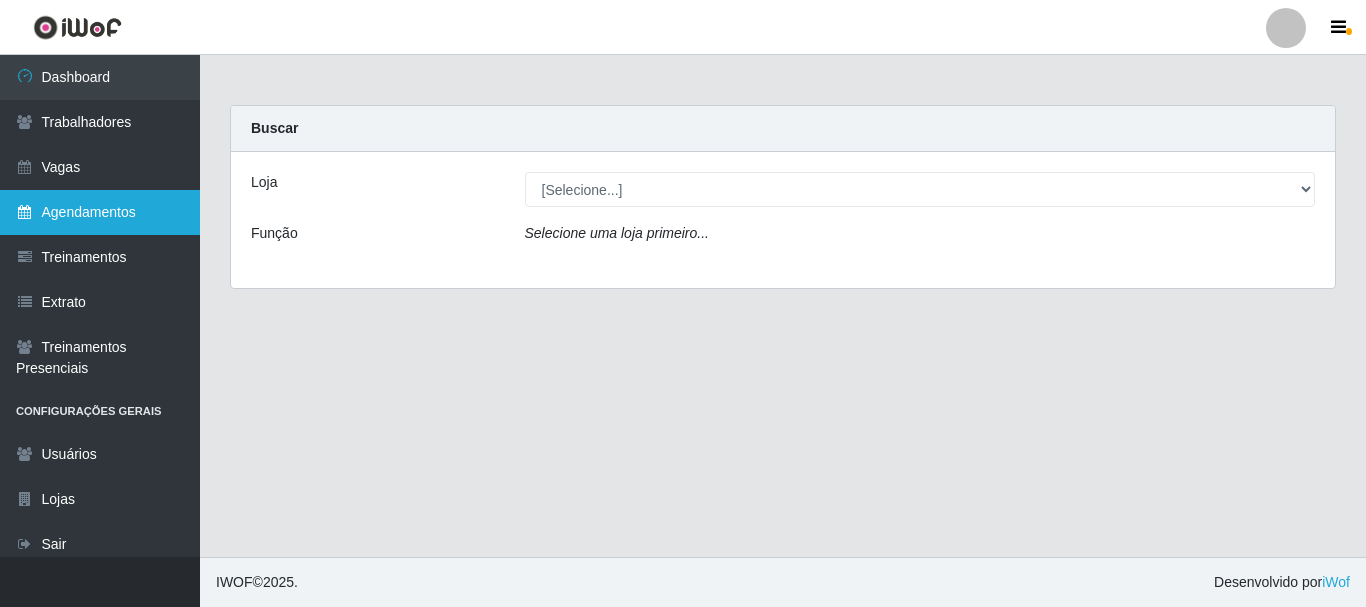 click on "Agendamentos" at bounding box center [100, 212] 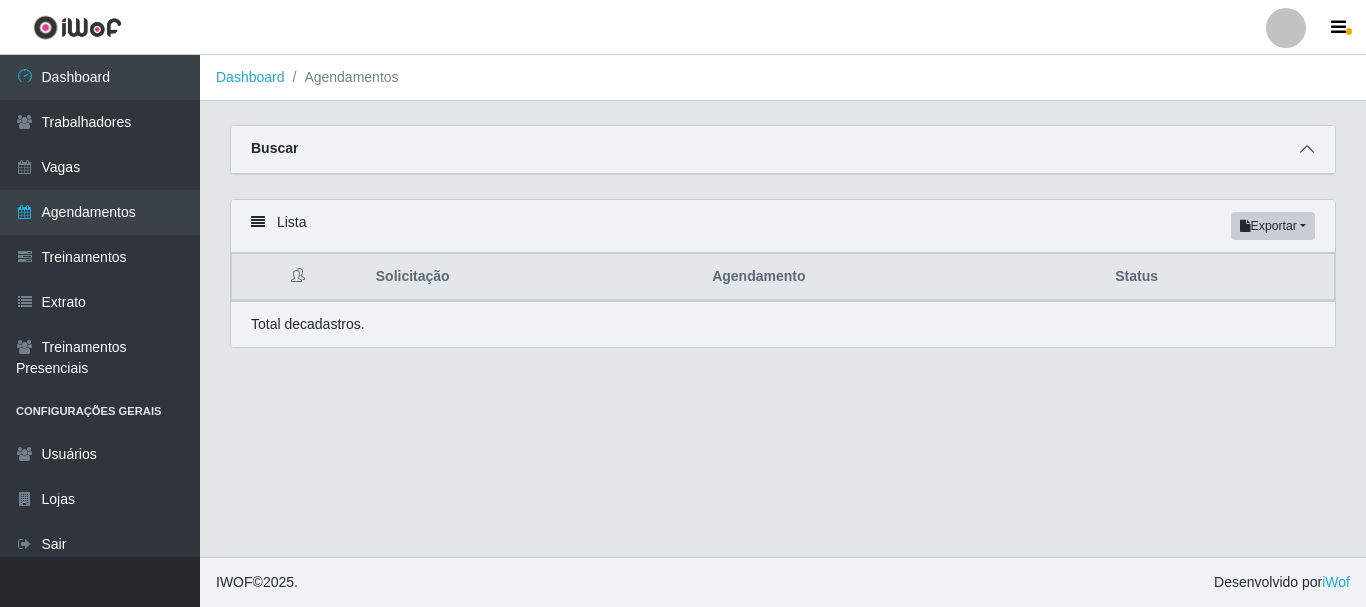 click at bounding box center (1307, 149) 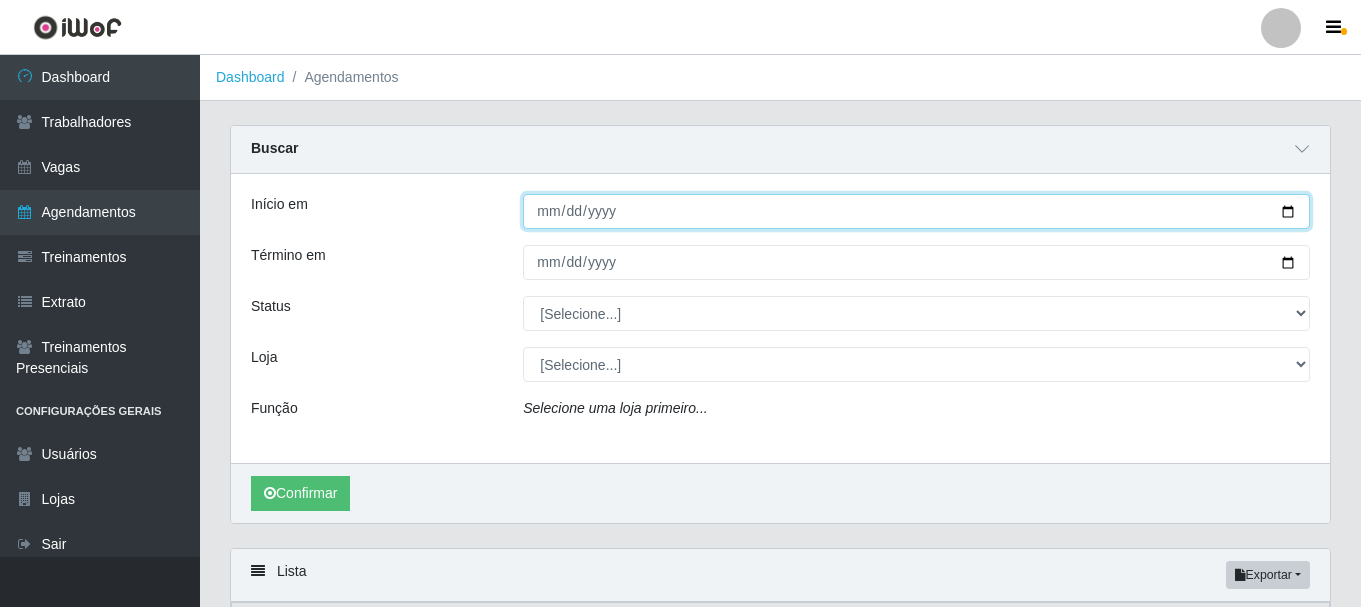 click on "Início em" at bounding box center [916, 211] 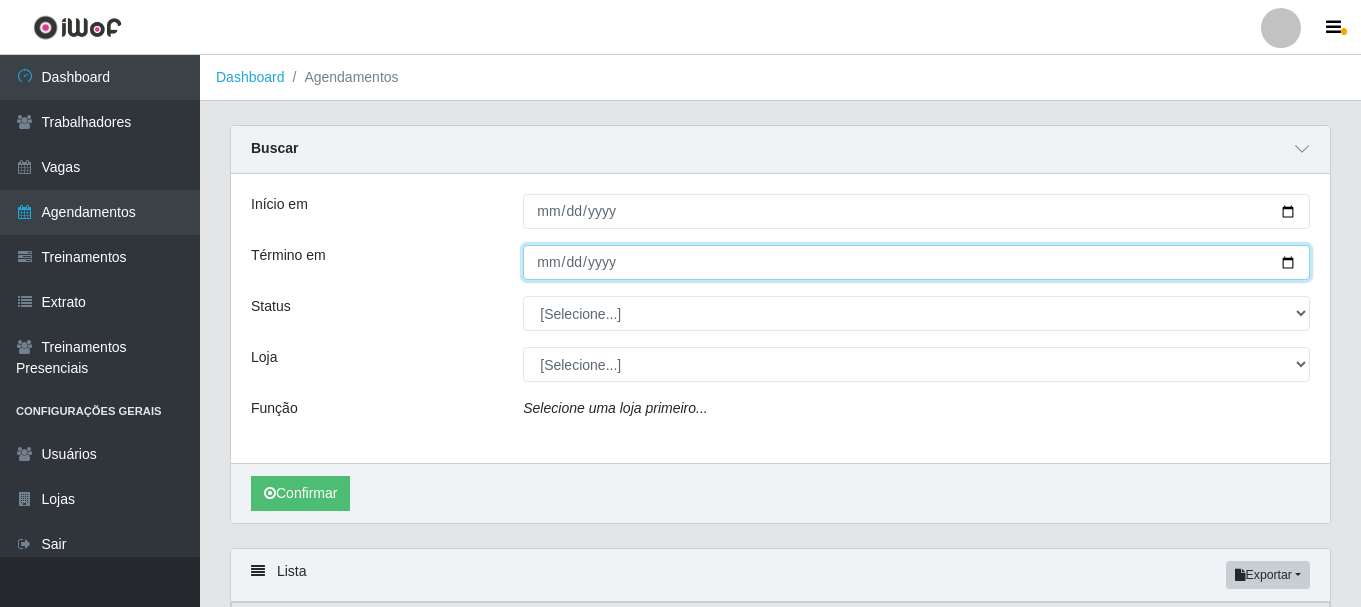 click on "Término em" at bounding box center (916, 262) 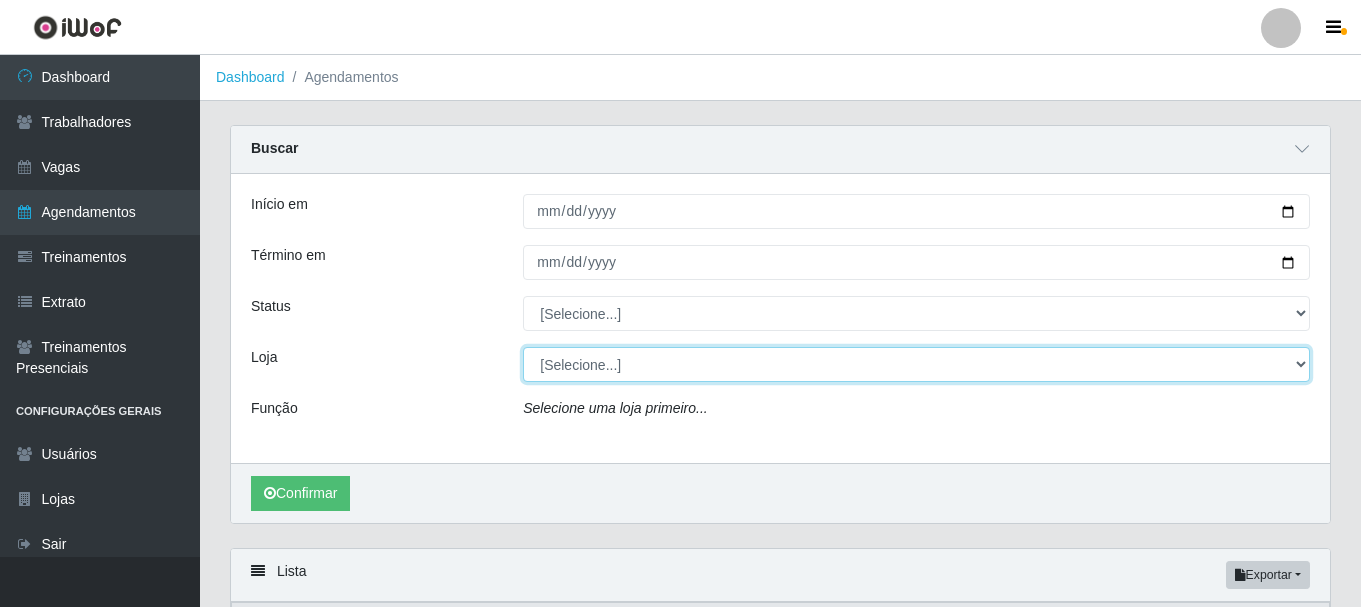 click on "[Selecione...] Necão Restaurante" at bounding box center [916, 364] 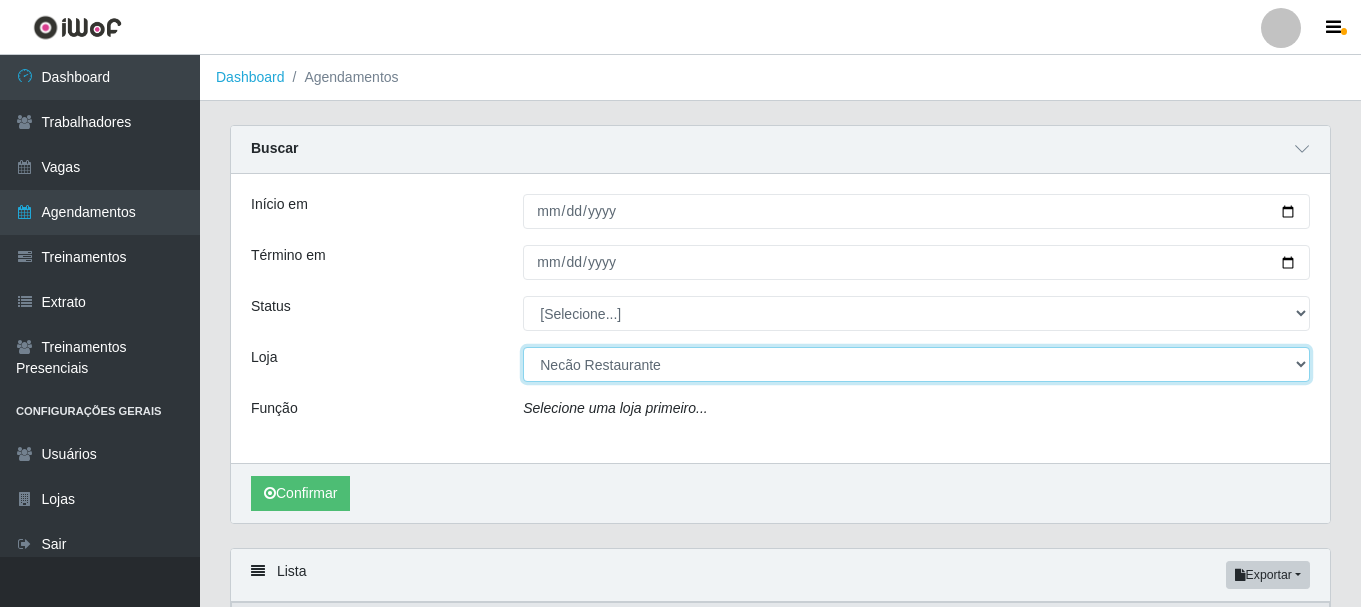 click on "[Selecione...] Necão Restaurante" at bounding box center [916, 364] 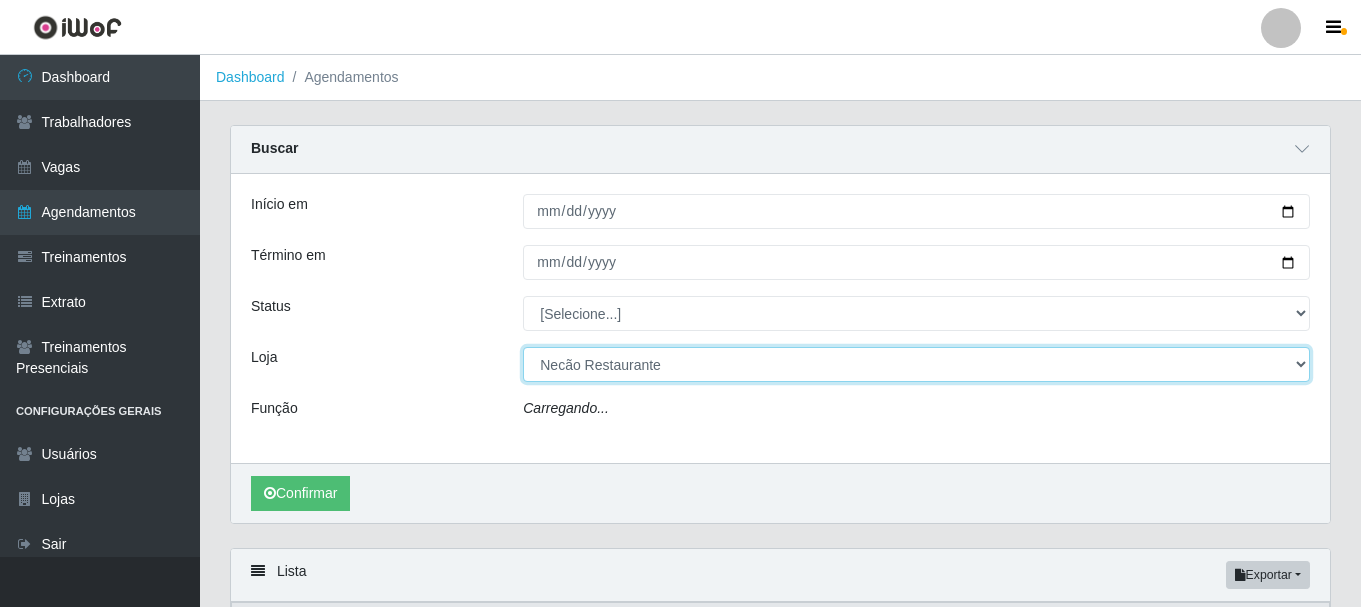scroll, scrollTop: 100, scrollLeft: 0, axis: vertical 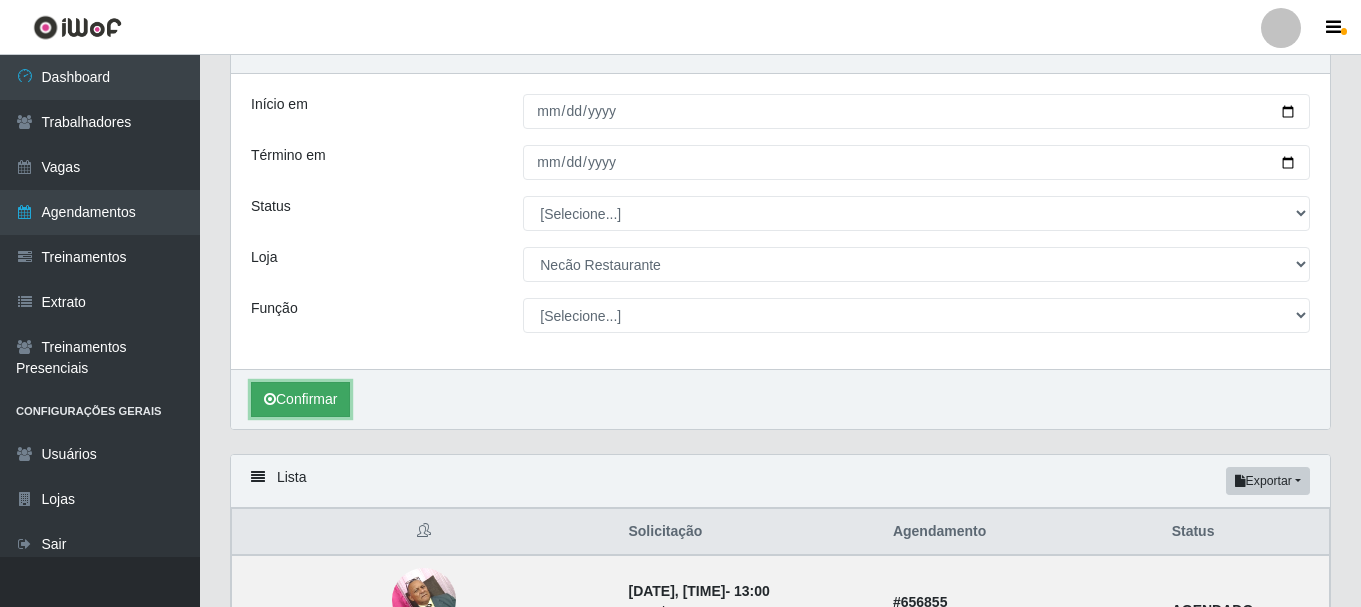 click on "Confirmar" at bounding box center [300, 399] 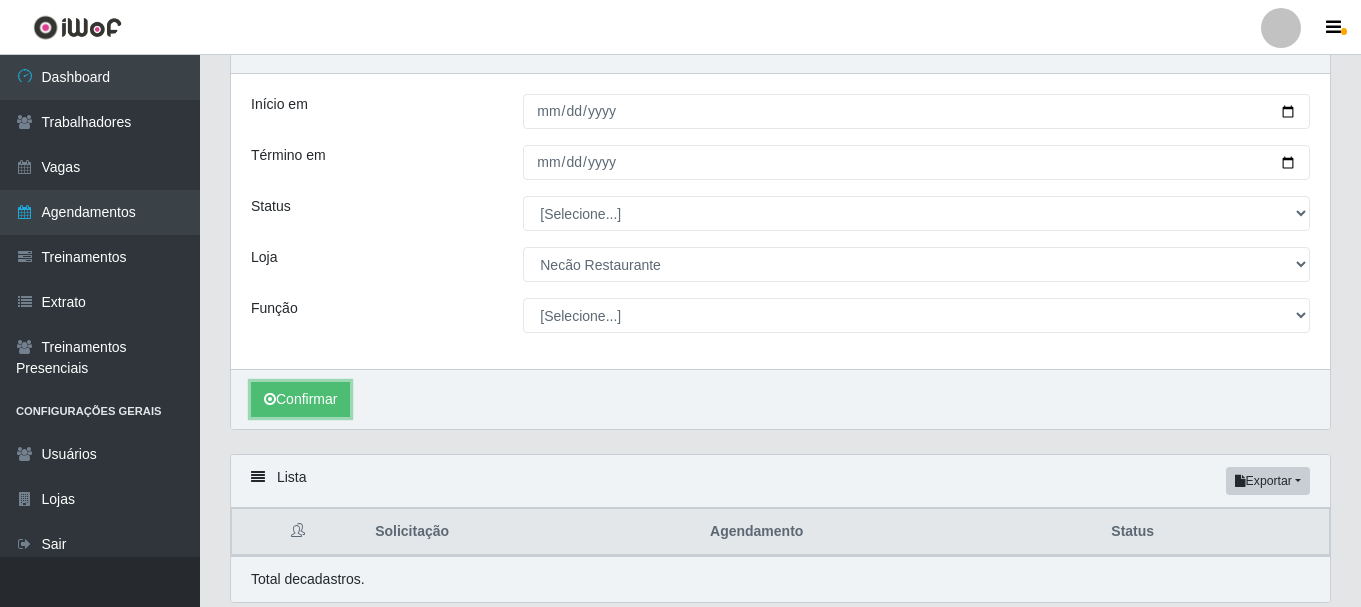 scroll, scrollTop: 171, scrollLeft: 0, axis: vertical 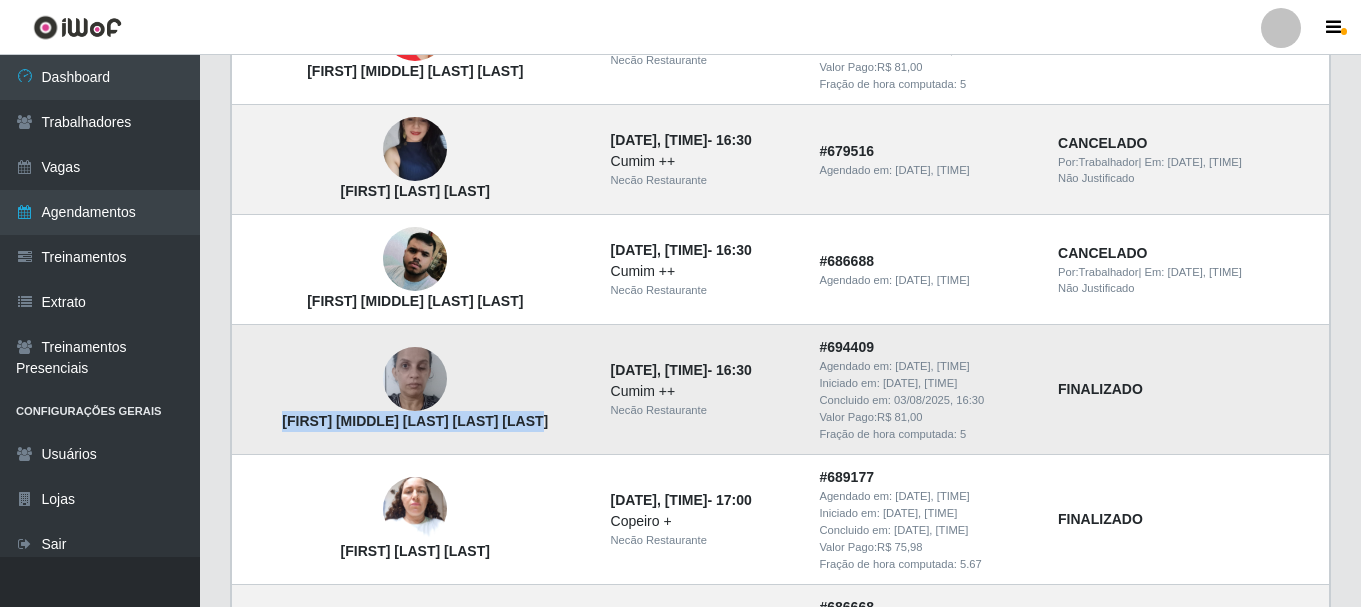 drag, startPoint x: 530, startPoint y: 428, endPoint x: 267, endPoint y: 425, distance: 263.01712 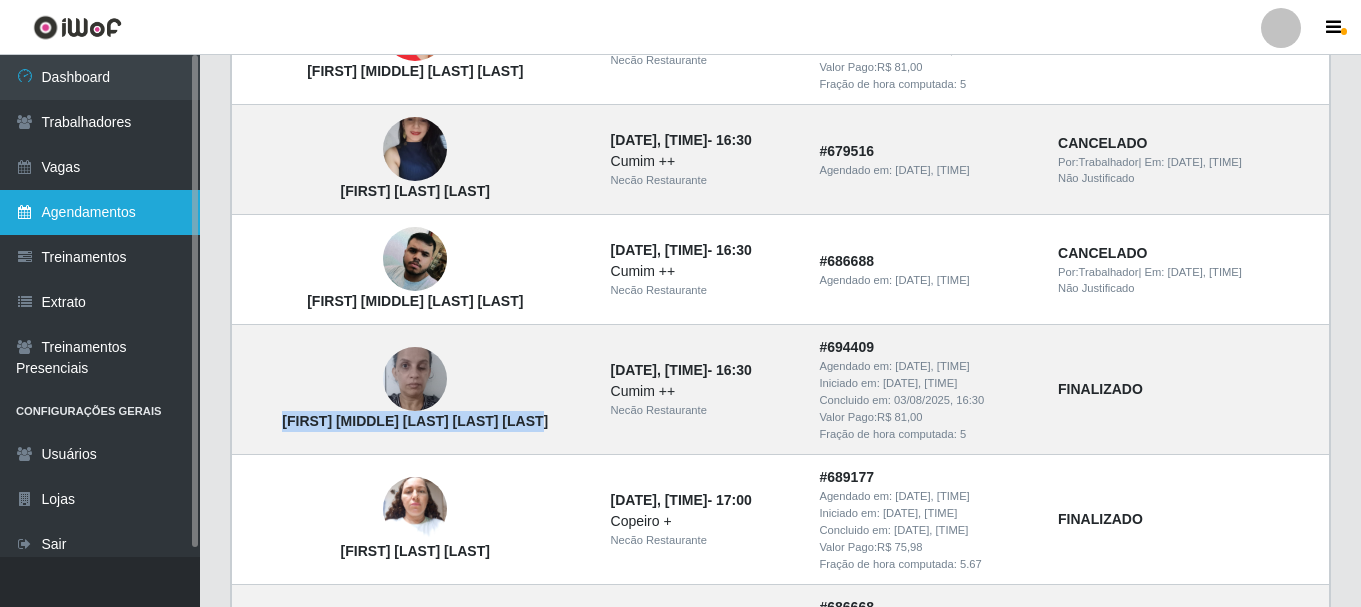 click on "Agendamentos" at bounding box center [100, 212] 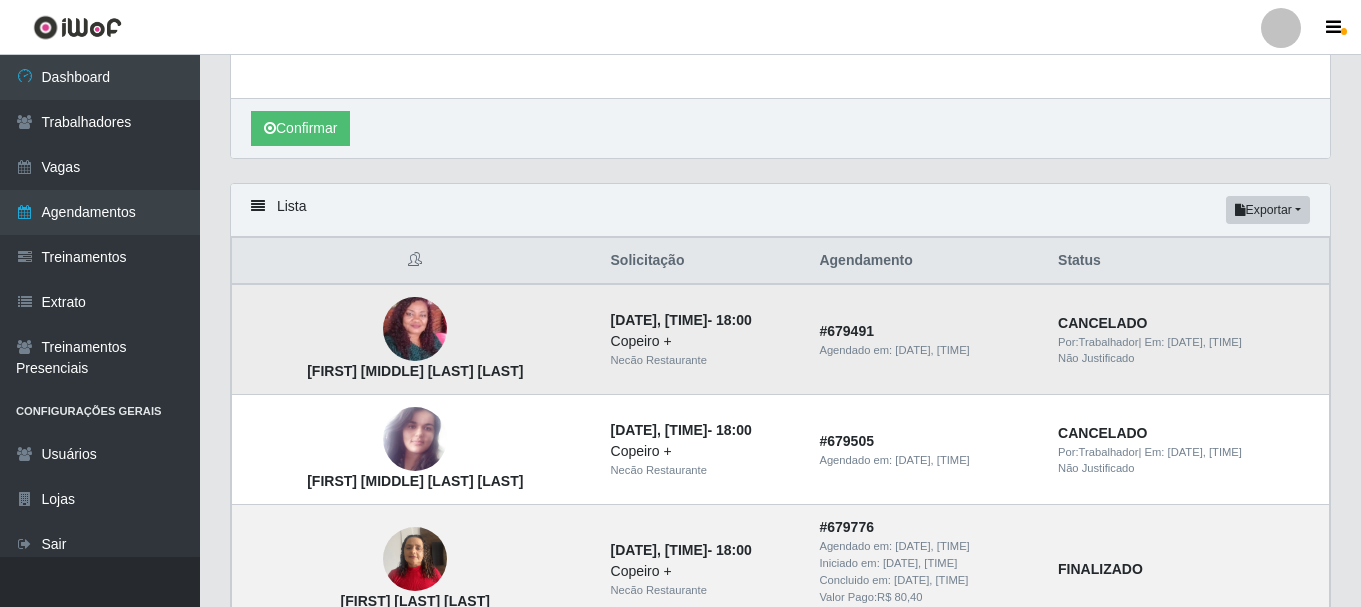 scroll, scrollTop: 0, scrollLeft: 0, axis: both 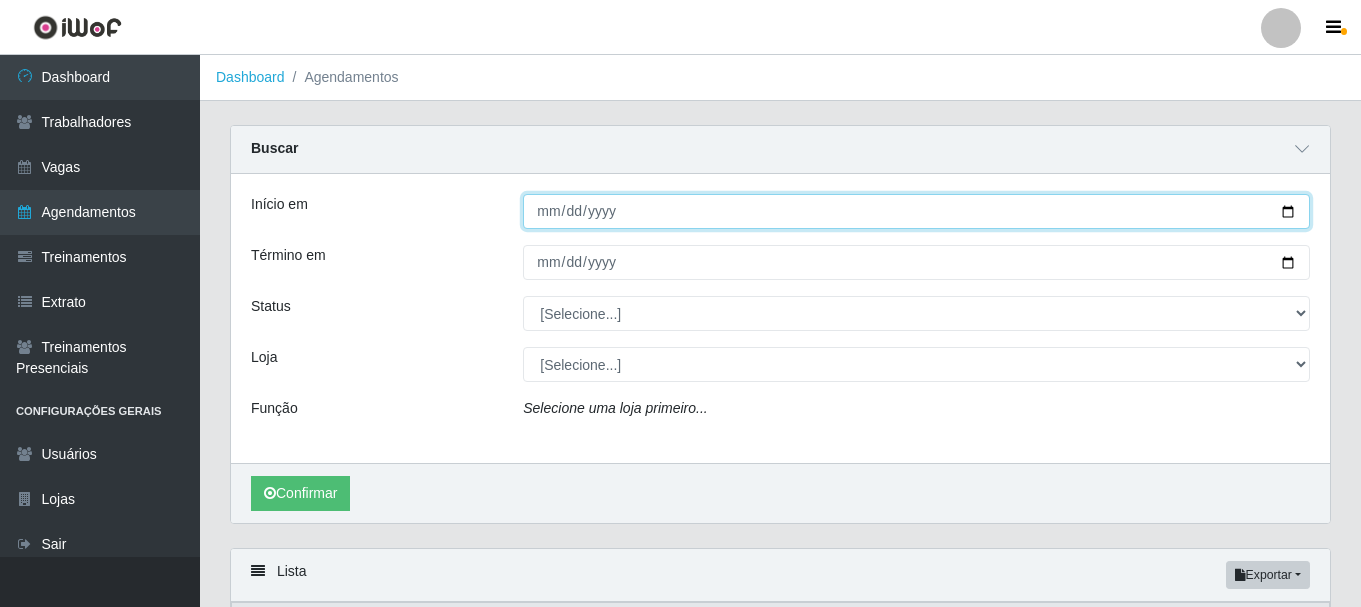 click on "Início em" at bounding box center (916, 211) 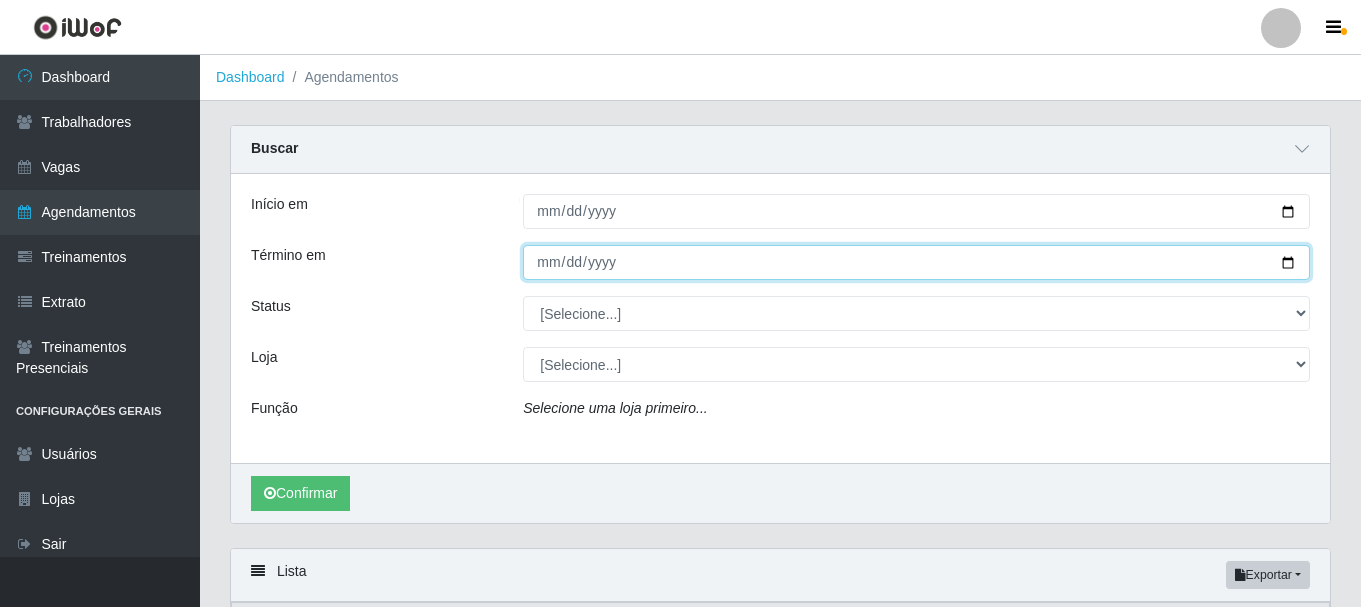 click on "Término em" at bounding box center [916, 262] 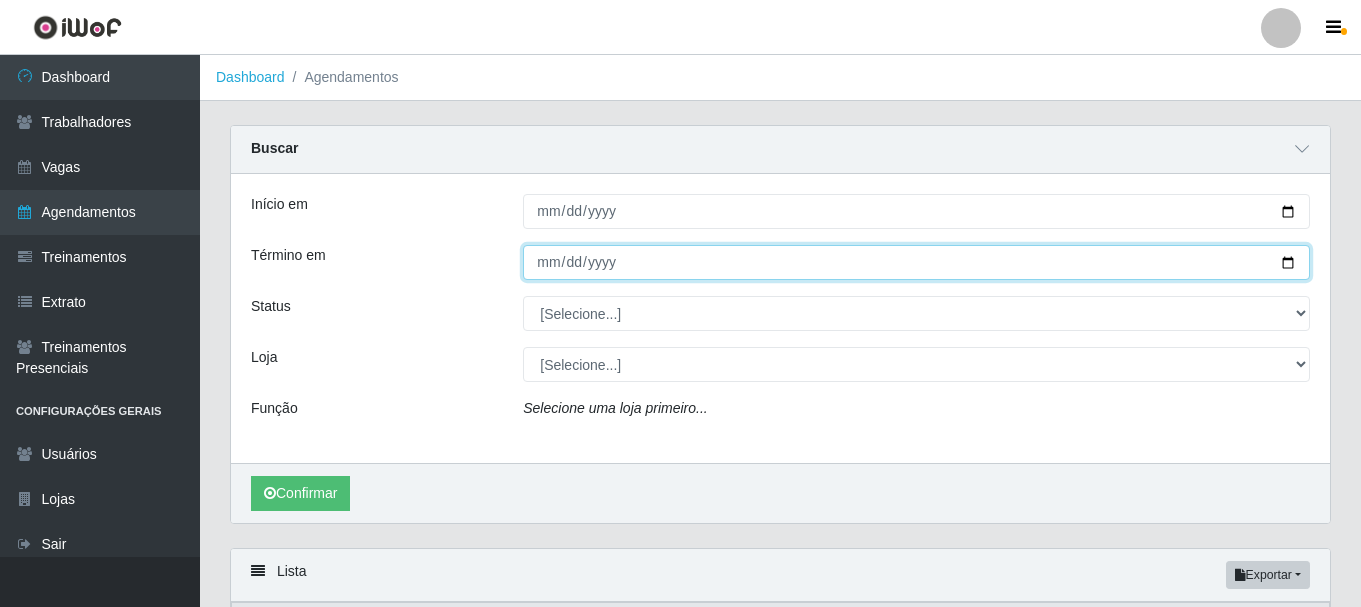 type on "2025-08-05" 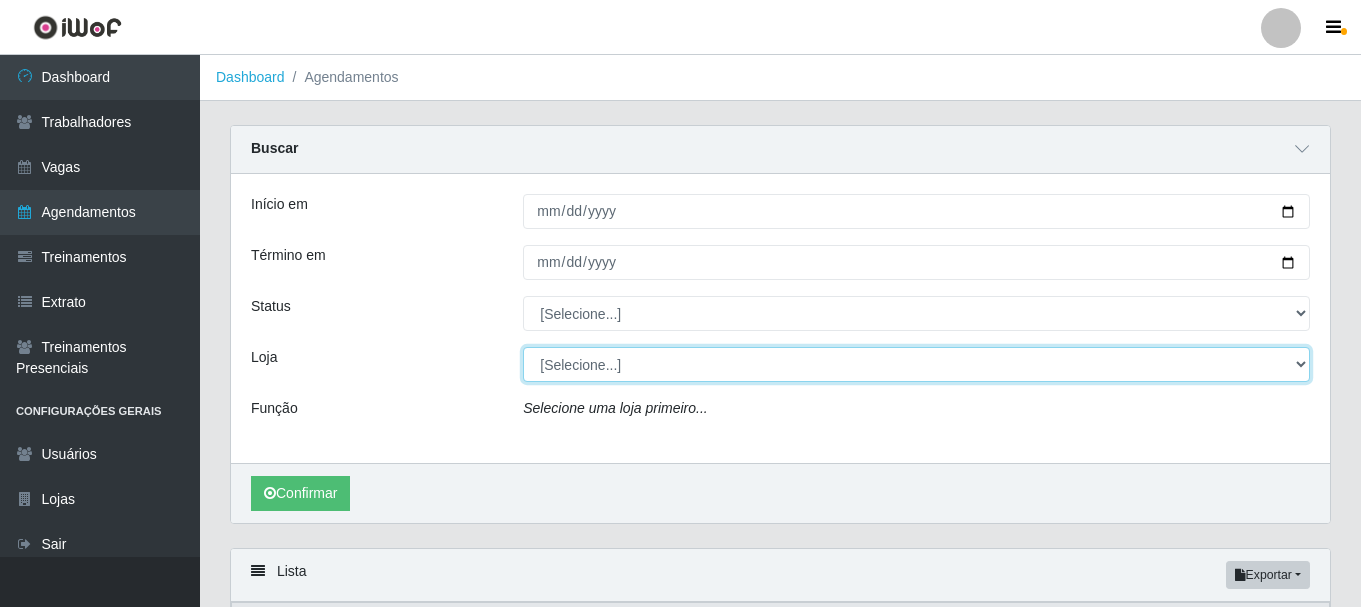 click on "[Selecione...] Necão Restaurante" at bounding box center [916, 364] 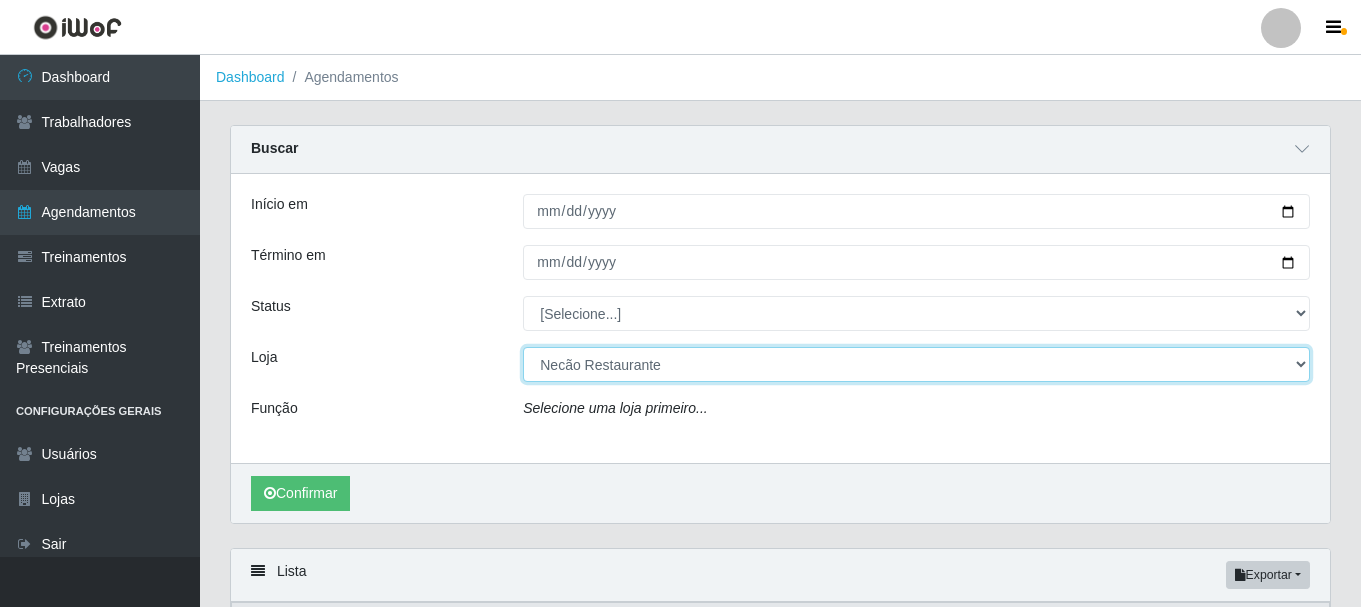 click on "[Selecione...] Necão Restaurante" at bounding box center [916, 364] 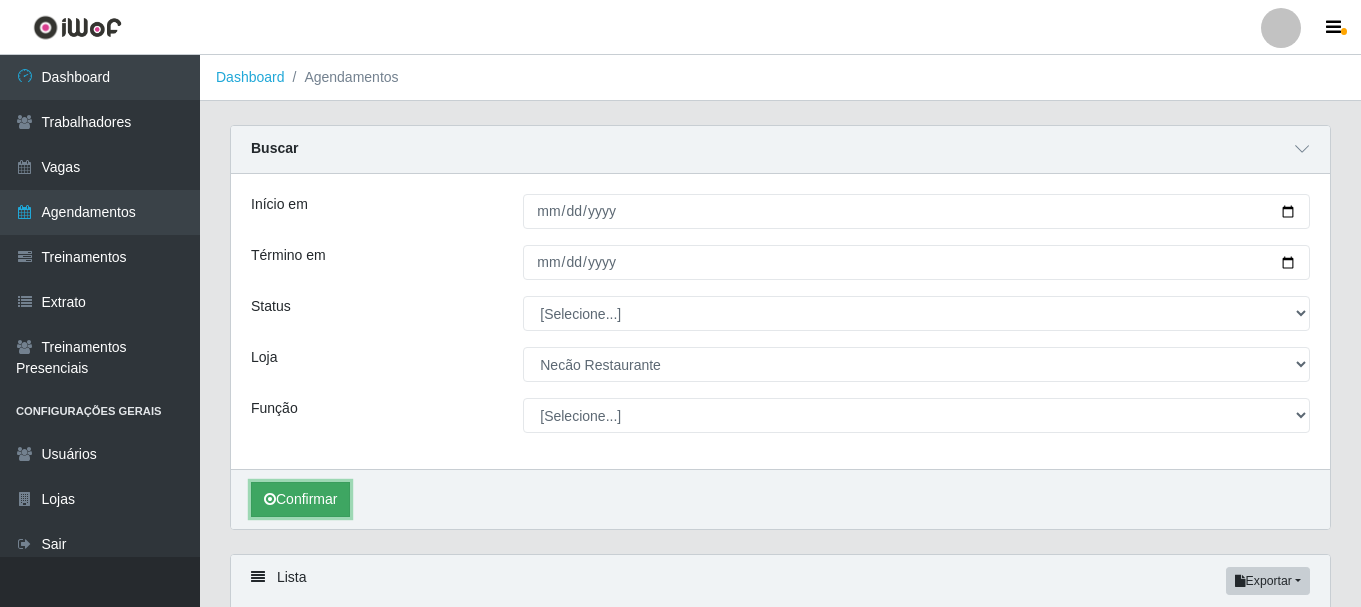 click on "Confirmar" at bounding box center (300, 499) 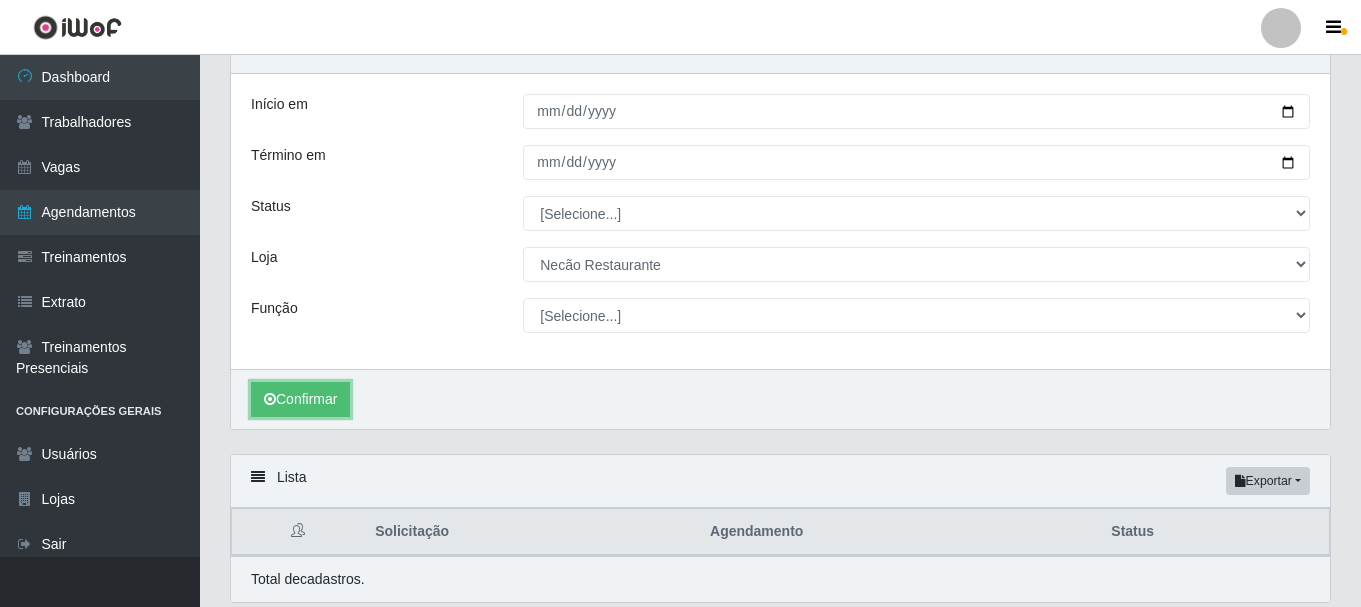 scroll, scrollTop: 171, scrollLeft: 0, axis: vertical 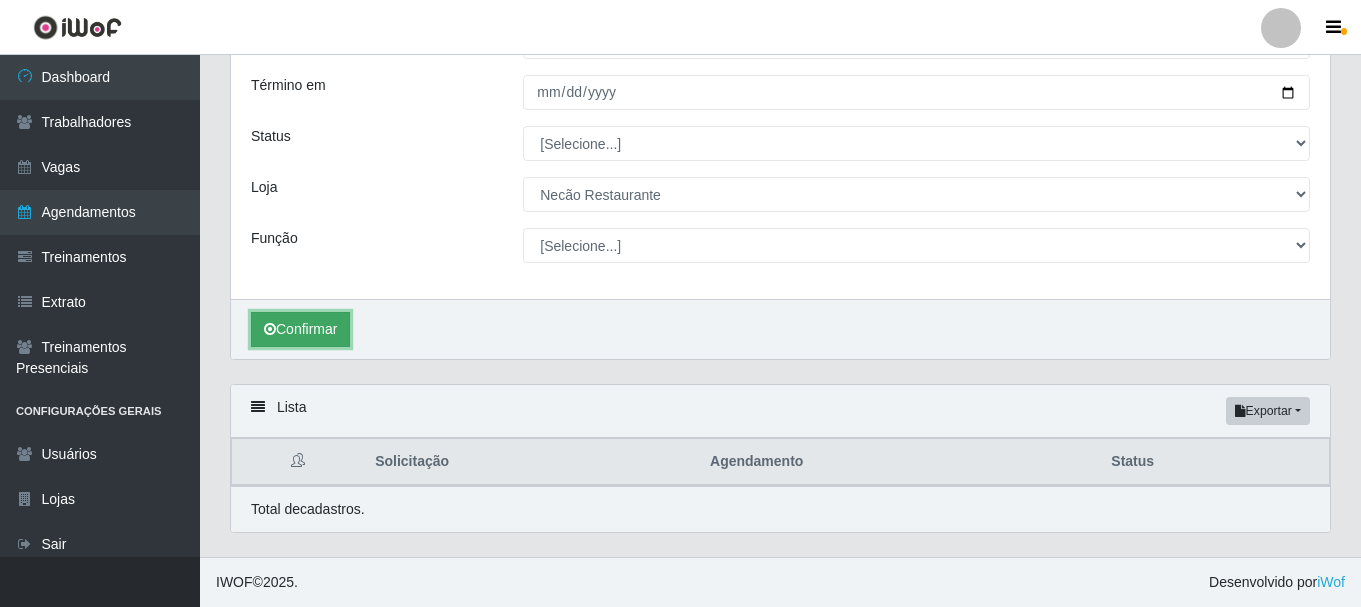 click on "Confirmar" at bounding box center (300, 329) 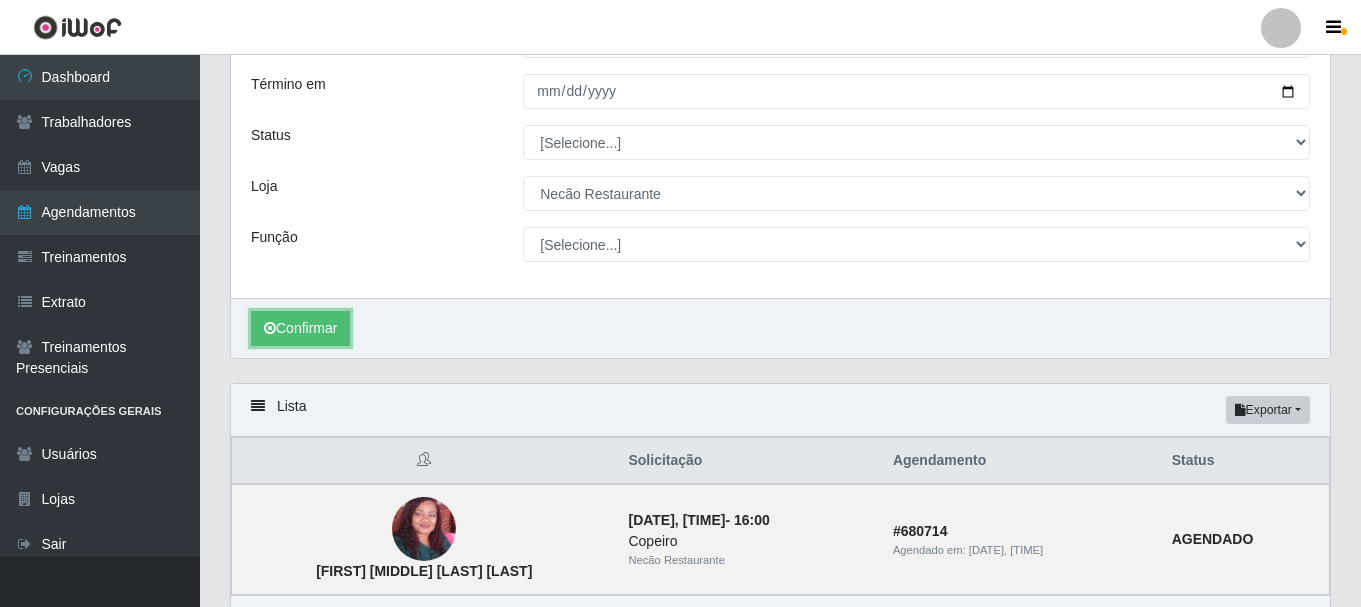scroll, scrollTop: 296, scrollLeft: 0, axis: vertical 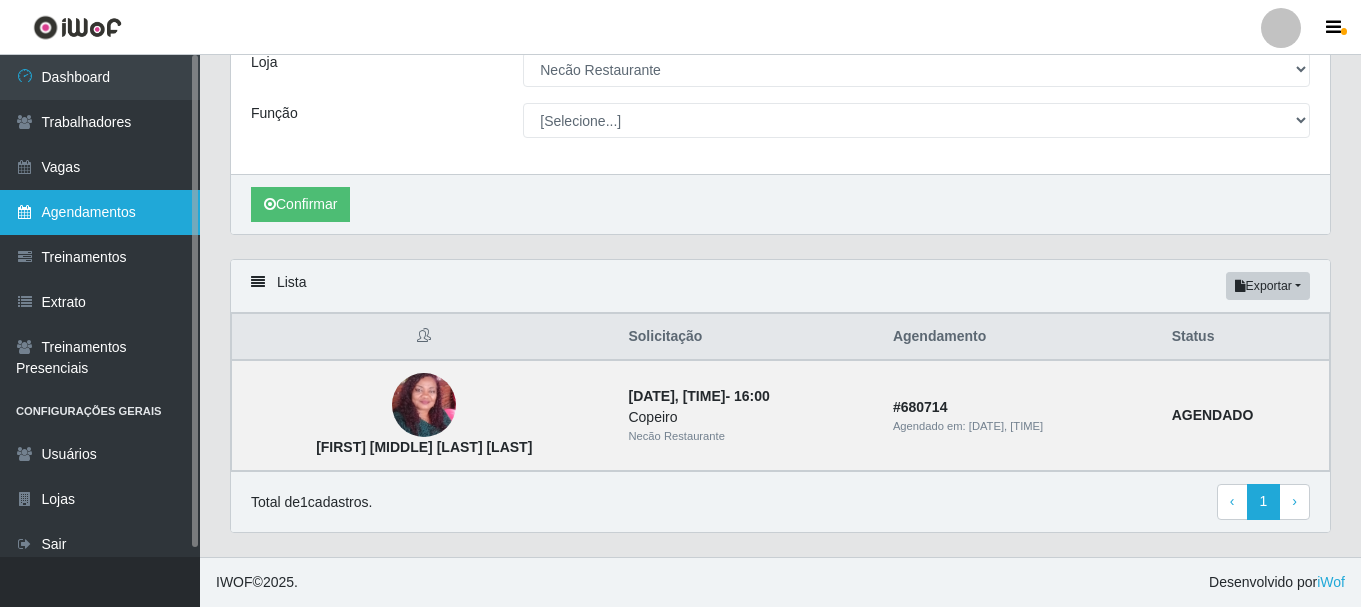 click on "Agendamentos" at bounding box center (100, 212) 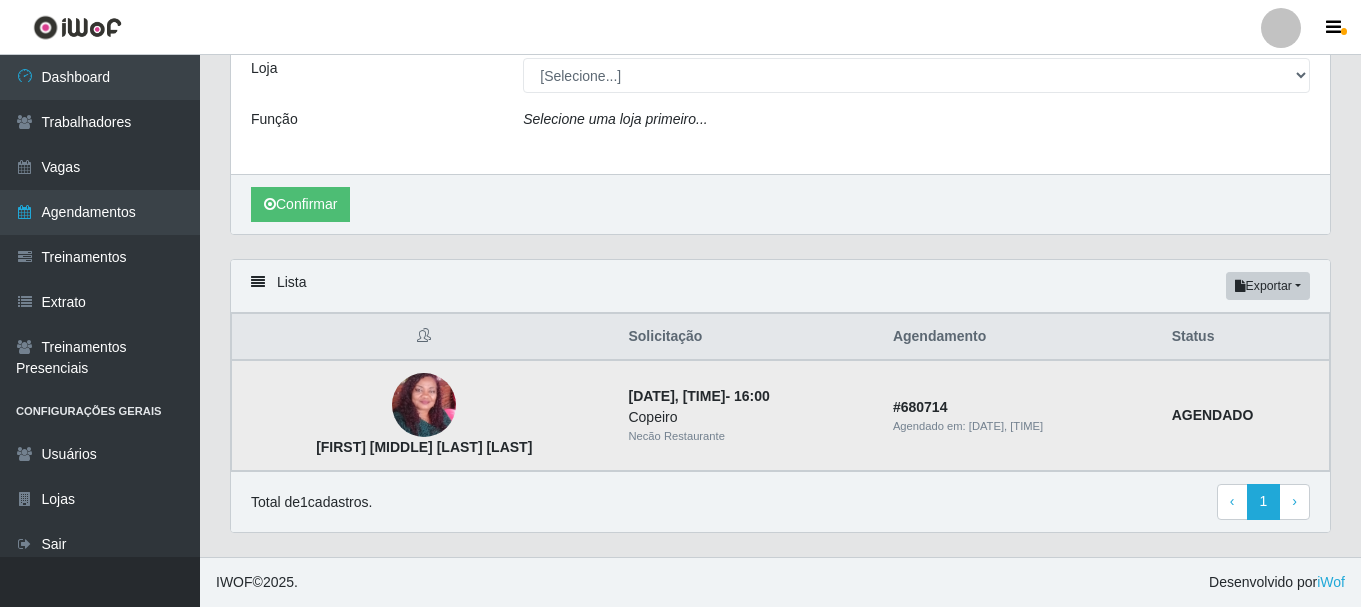scroll, scrollTop: 0, scrollLeft: 0, axis: both 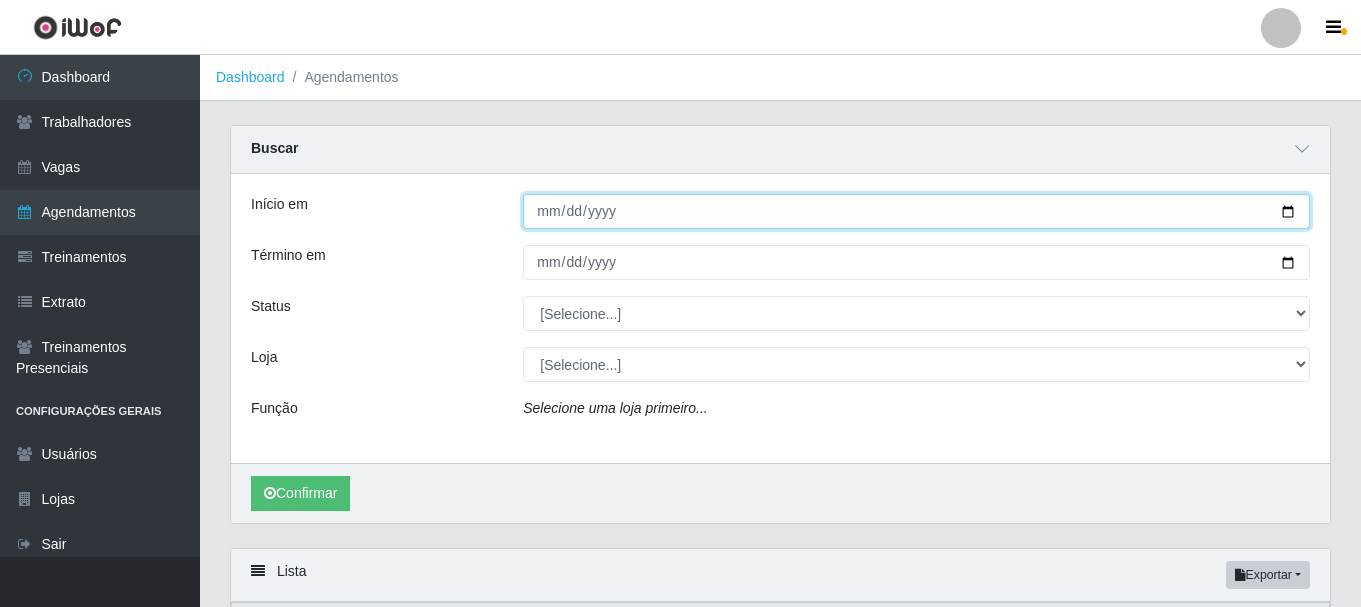 click on "Início em" at bounding box center (916, 211) 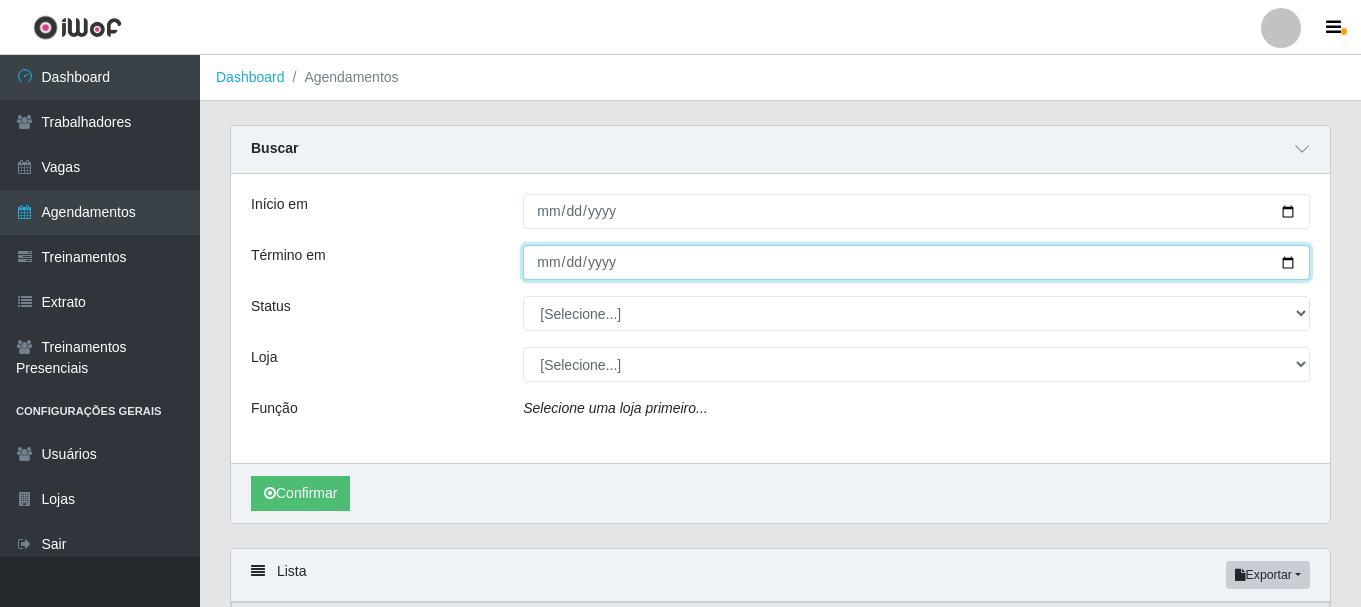 click on "Término em" at bounding box center (916, 262) 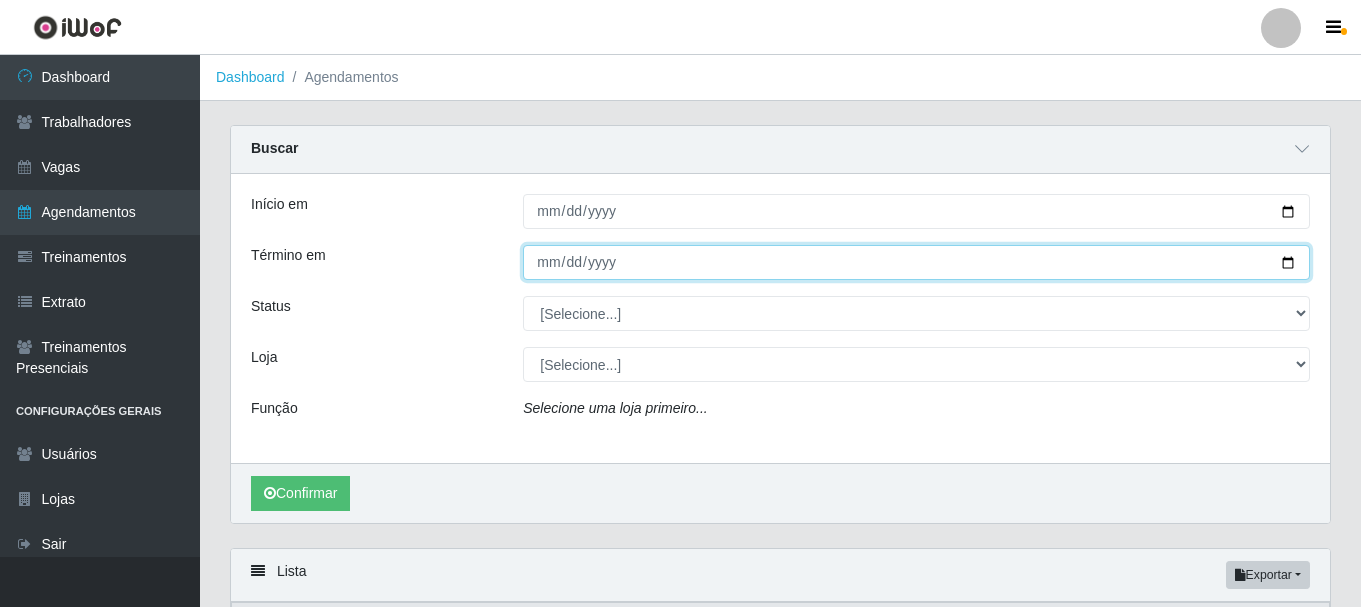 type on "[DATE]" 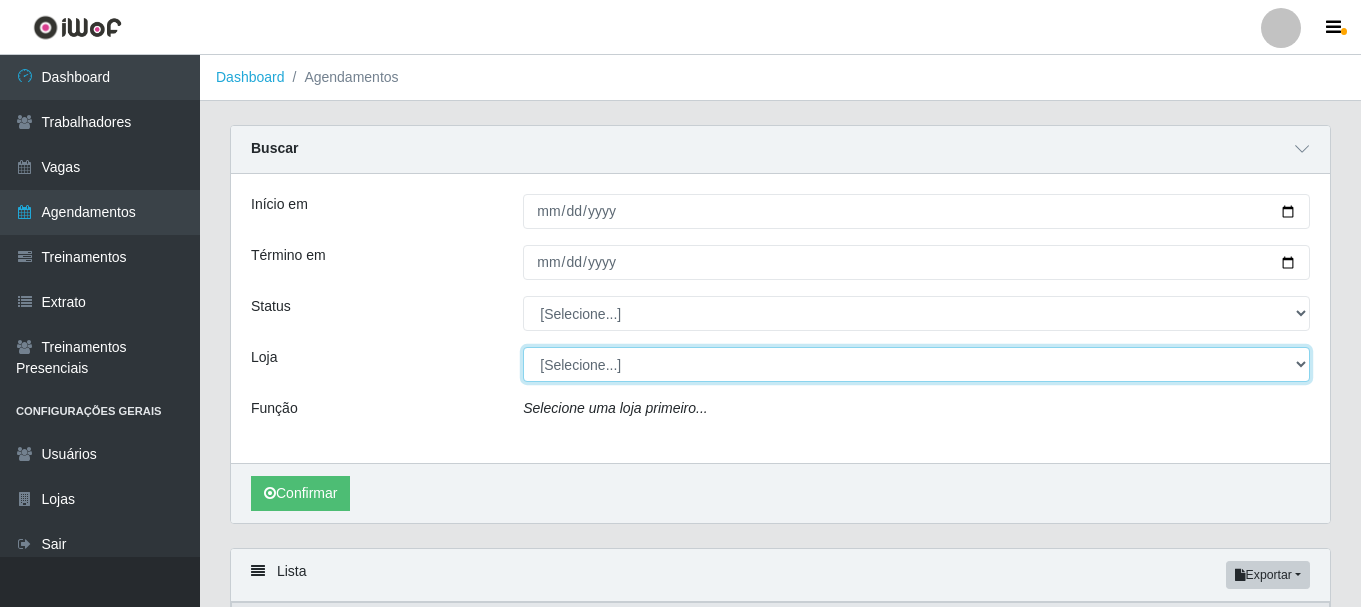 click on "[Selecione...] Necão Restaurante" at bounding box center (916, 364) 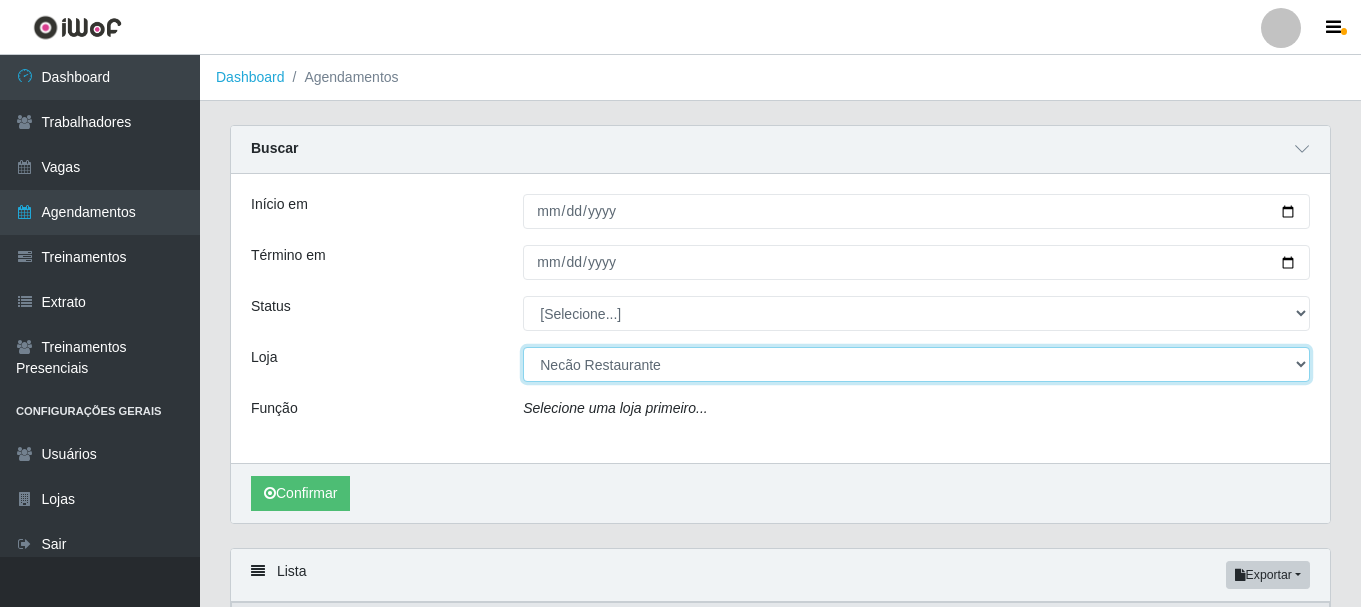 click on "[Selecione...] Necão Restaurante" at bounding box center [916, 364] 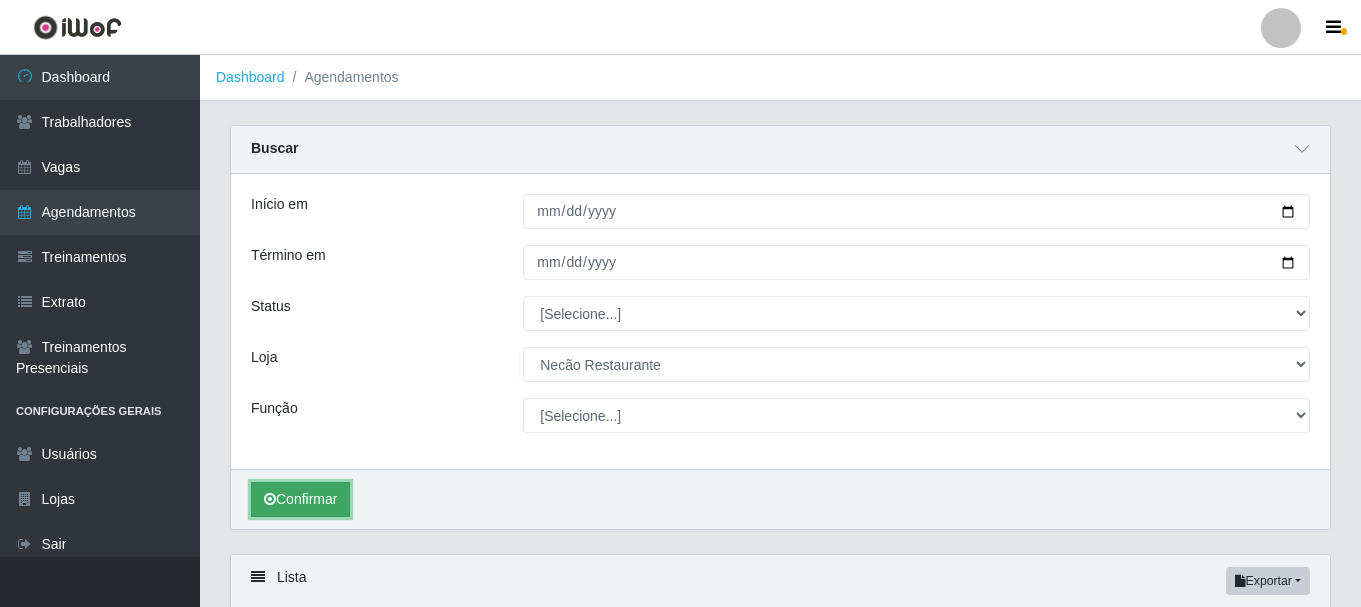 click on "Confirmar" at bounding box center (300, 499) 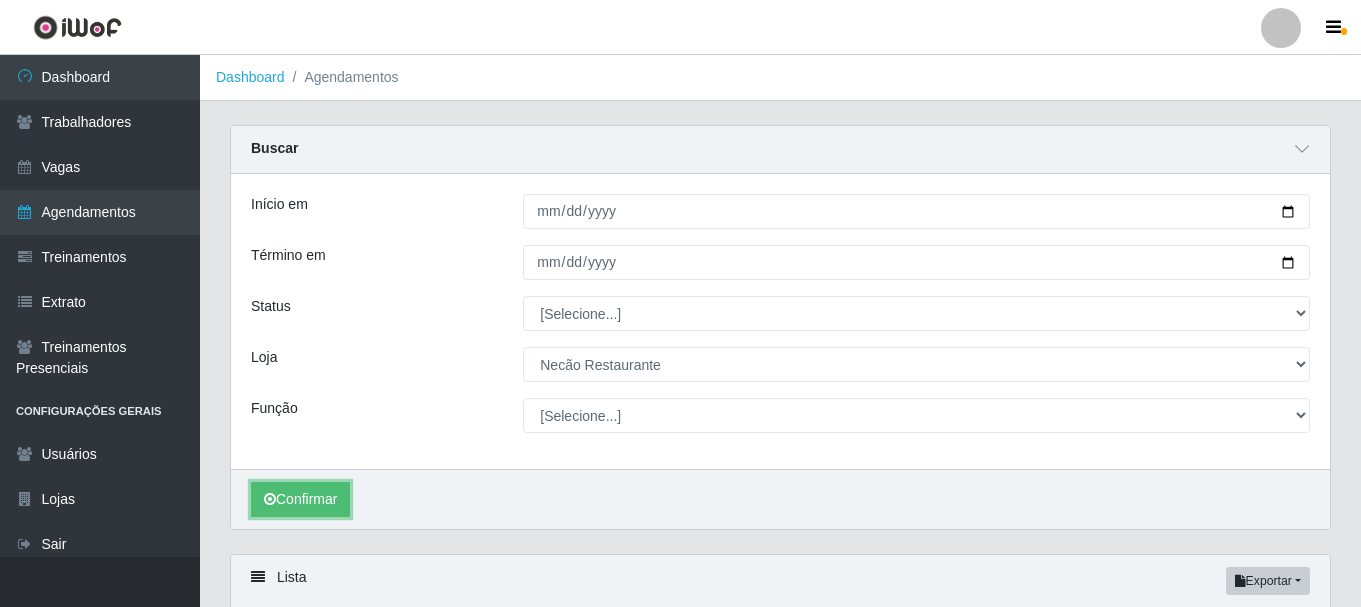 scroll, scrollTop: 171, scrollLeft: 0, axis: vertical 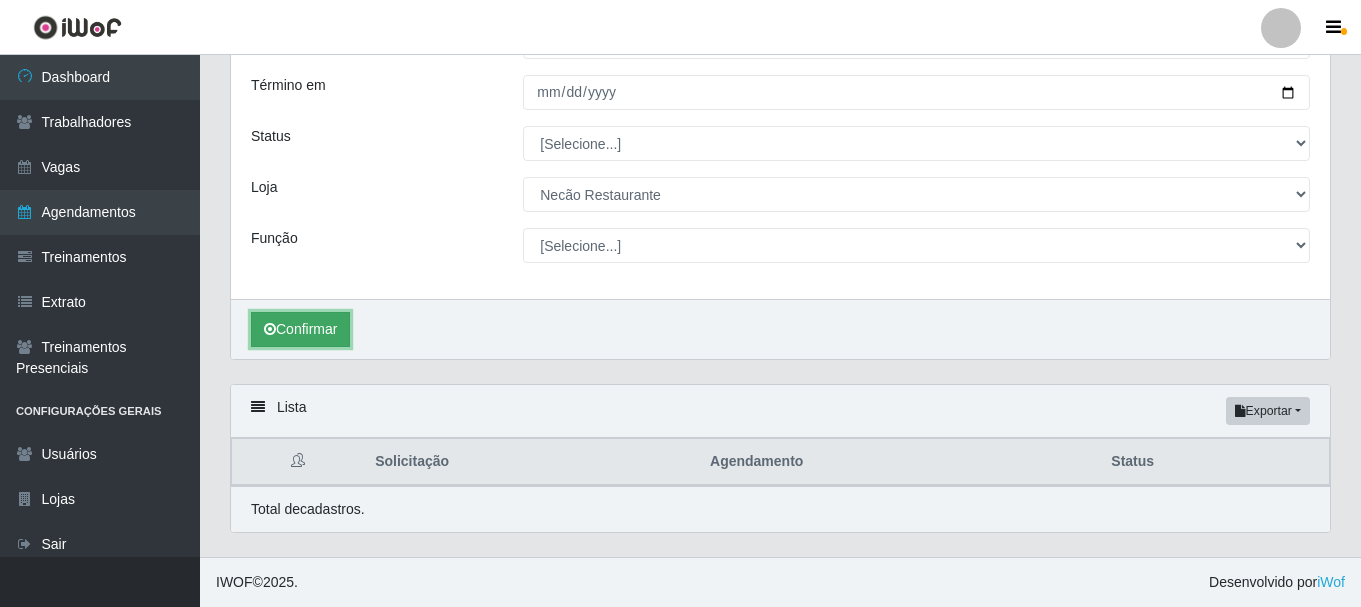 click on "Confirmar" at bounding box center [300, 329] 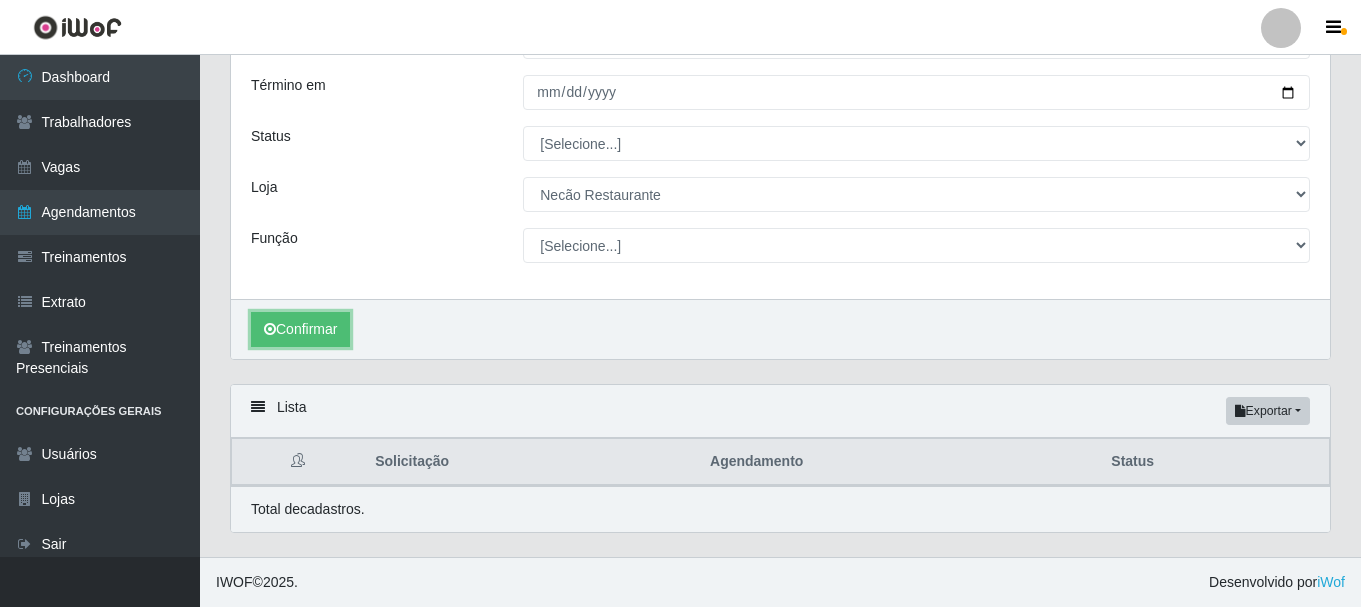 scroll, scrollTop: 0, scrollLeft: 0, axis: both 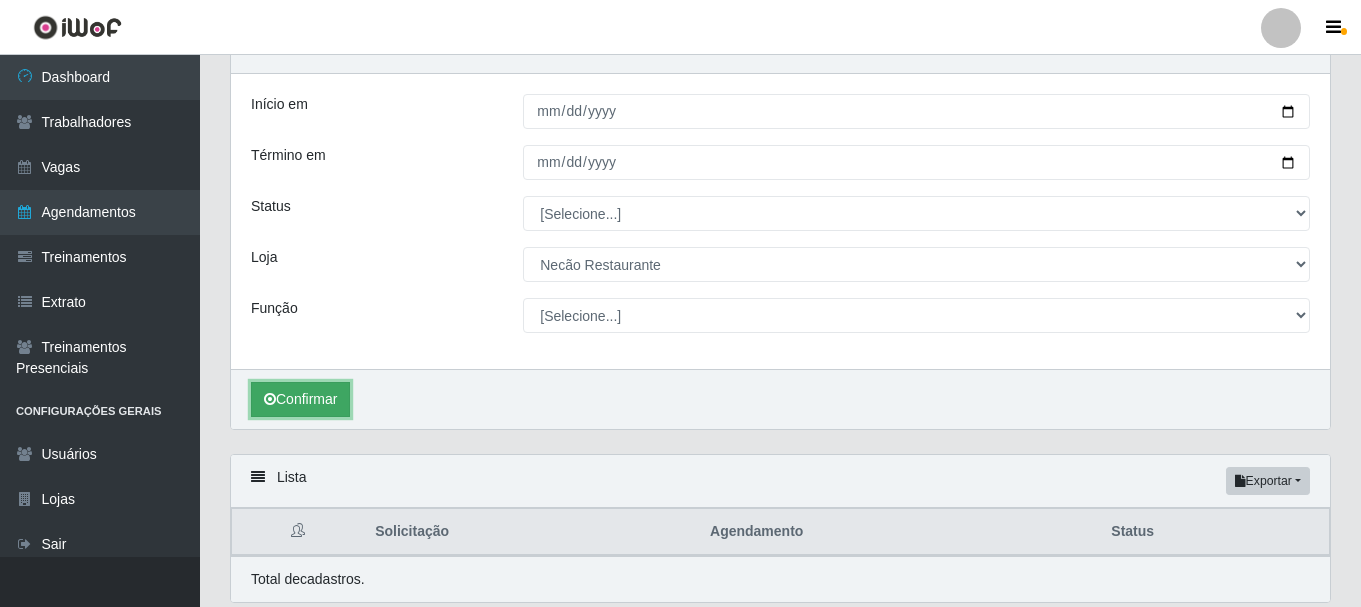click on "Confirmar" at bounding box center (300, 399) 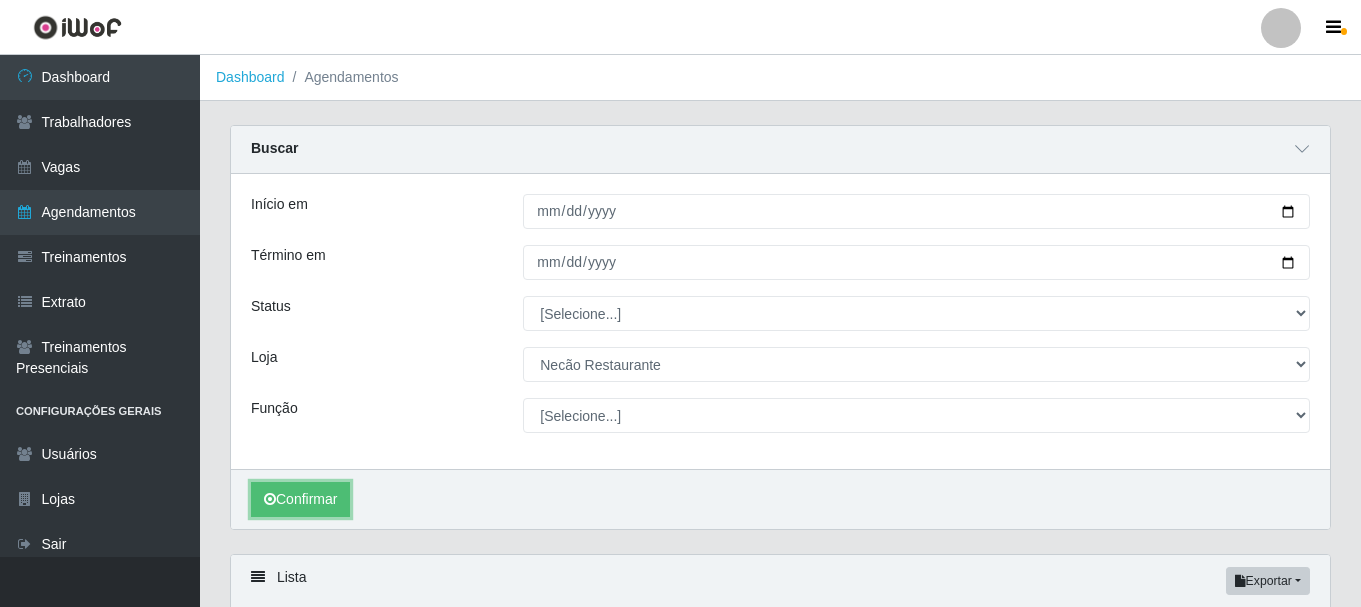 scroll, scrollTop: 171, scrollLeft: 0, axis: vertical 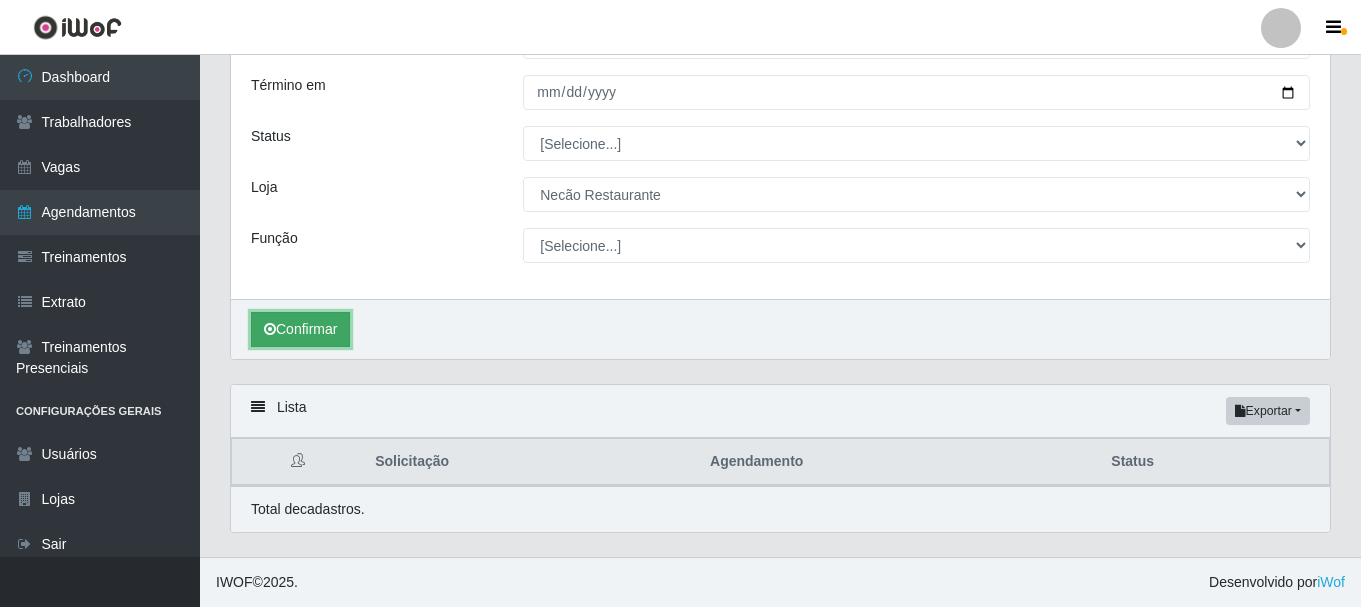click on "Confirmar" at bounding box center (300, 329) 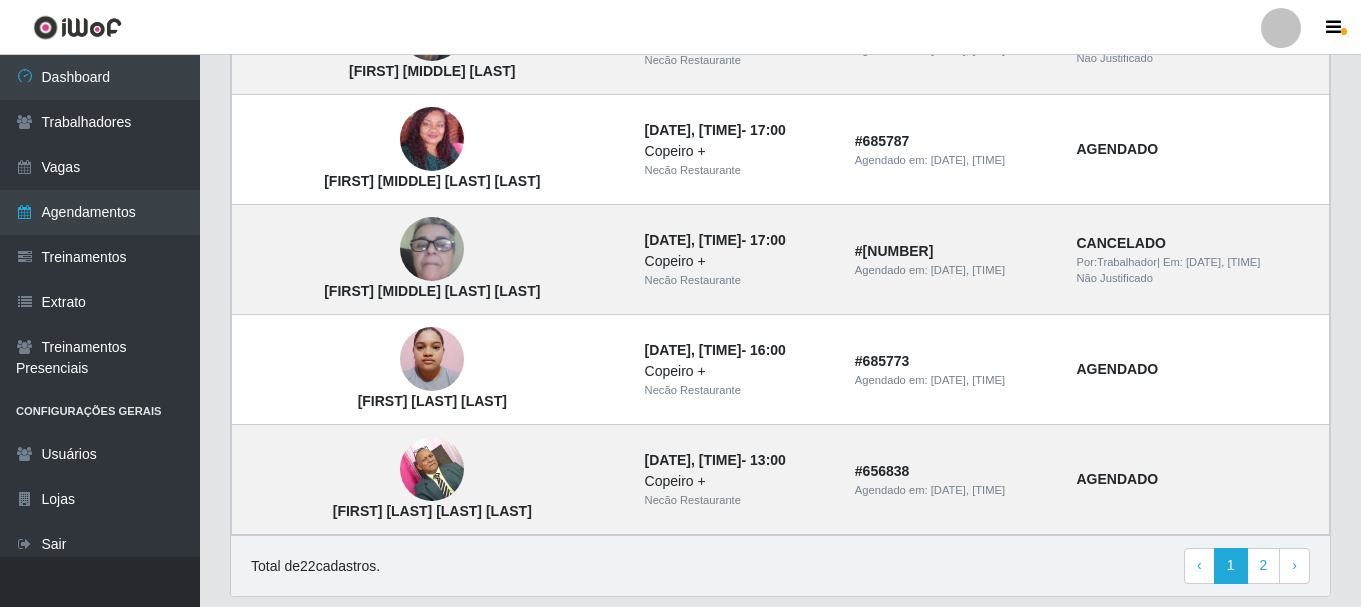 scroll, scrollTop: 1836, scrollLeft: 0, axis: vertical 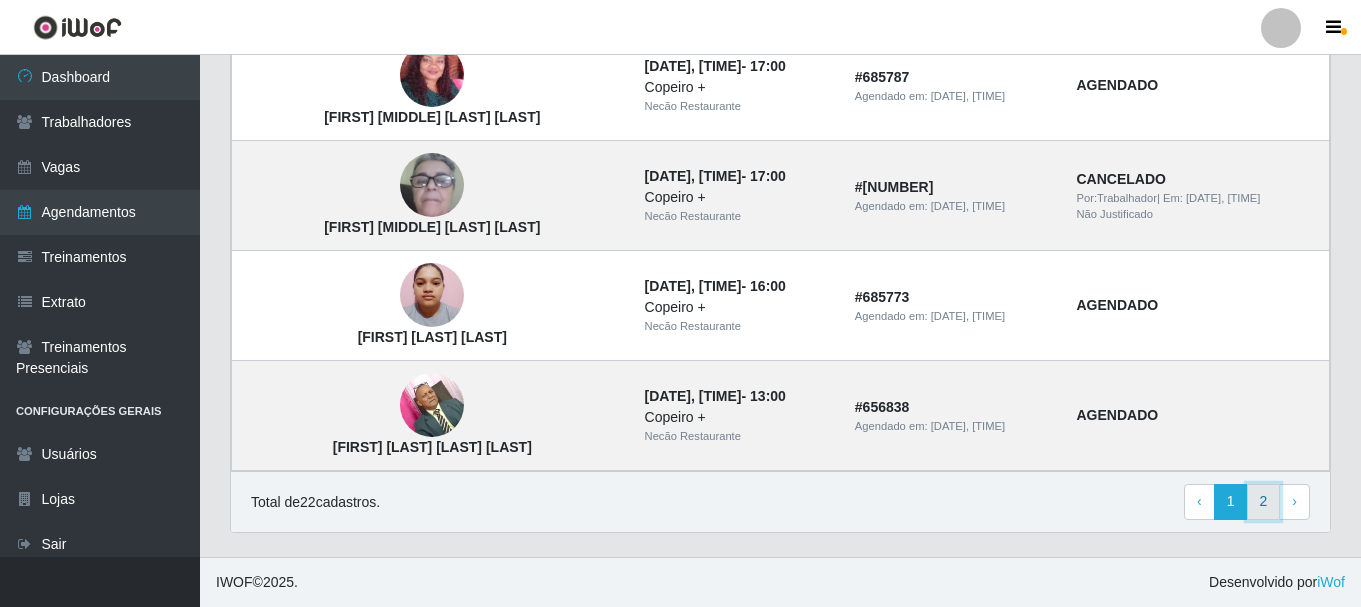 click on "2" at bounding box center [1264, 502] 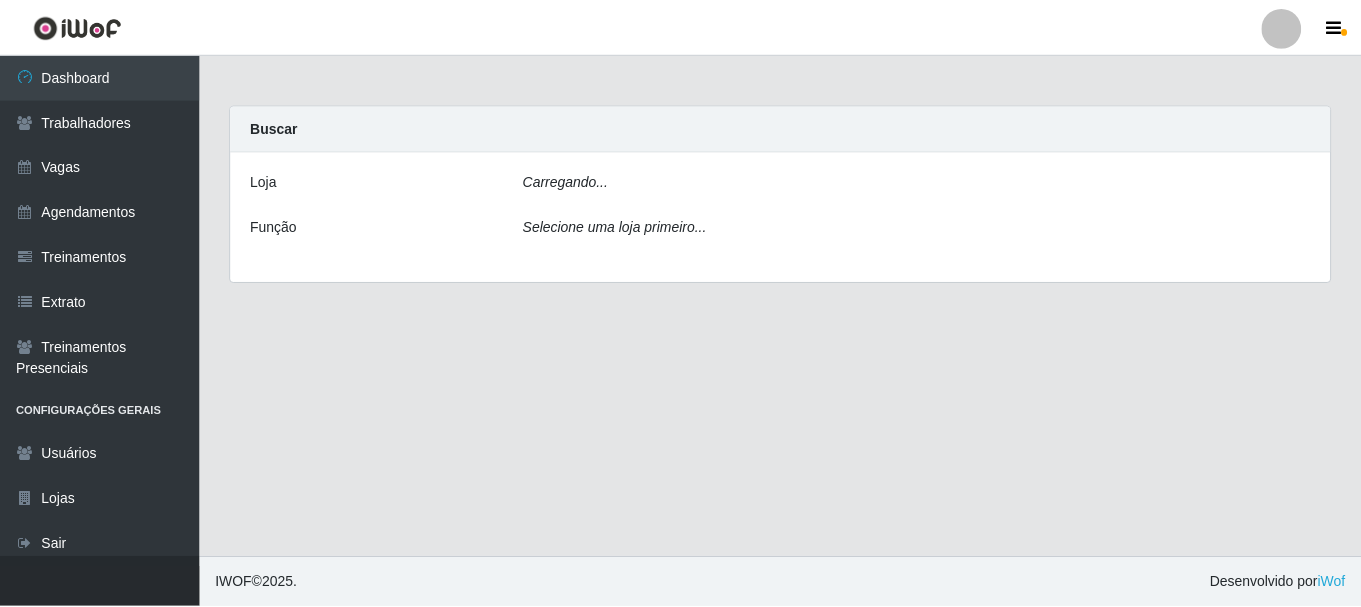 scroll, scrollTop: 0, scrollLeft: 0, axis: both 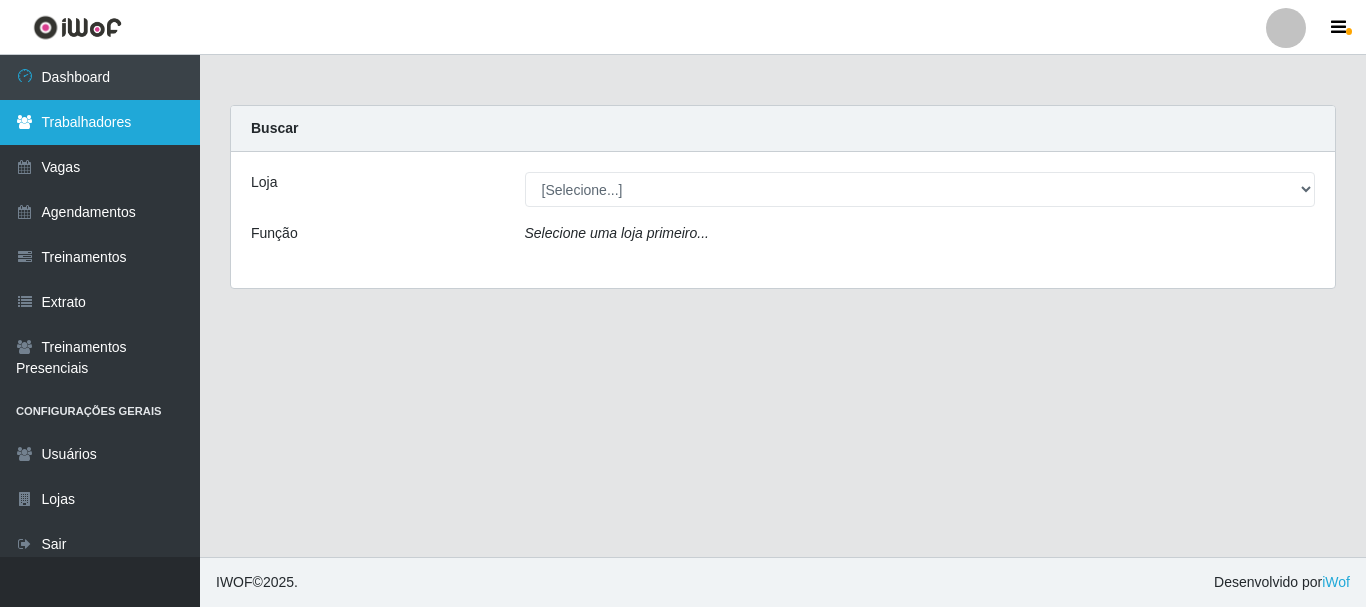 click on "Trabalhadores" at bounding box center [100, 122] 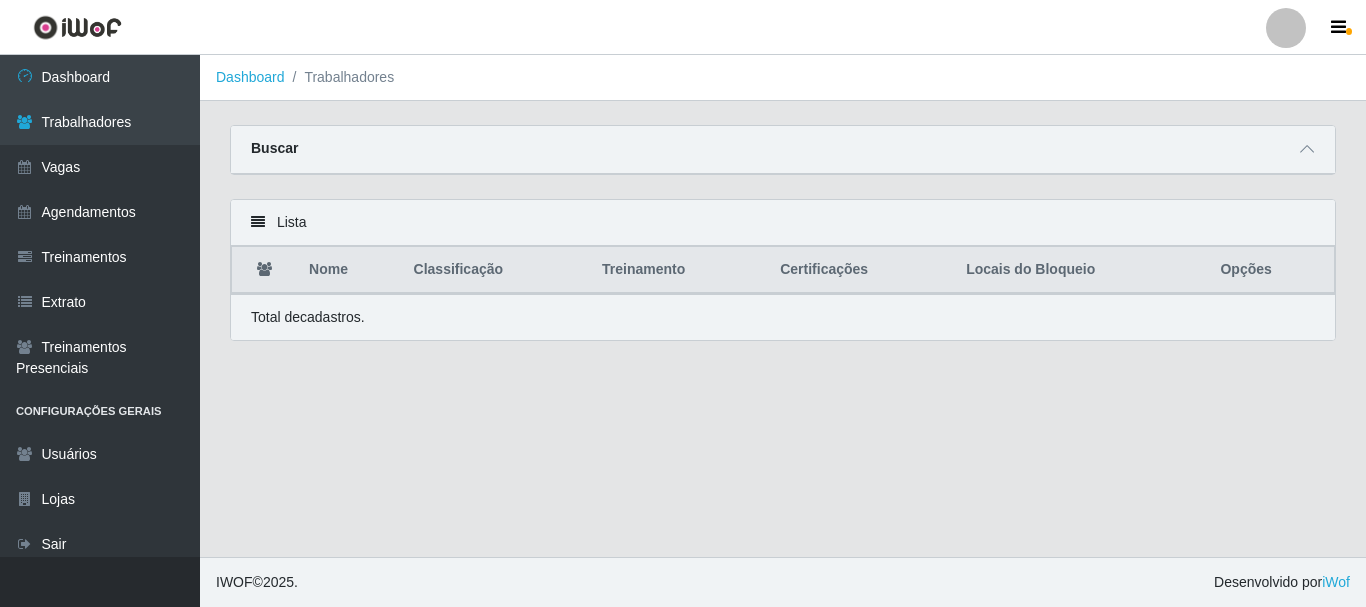 click on "Buscar" at bounding box center (783, 150) 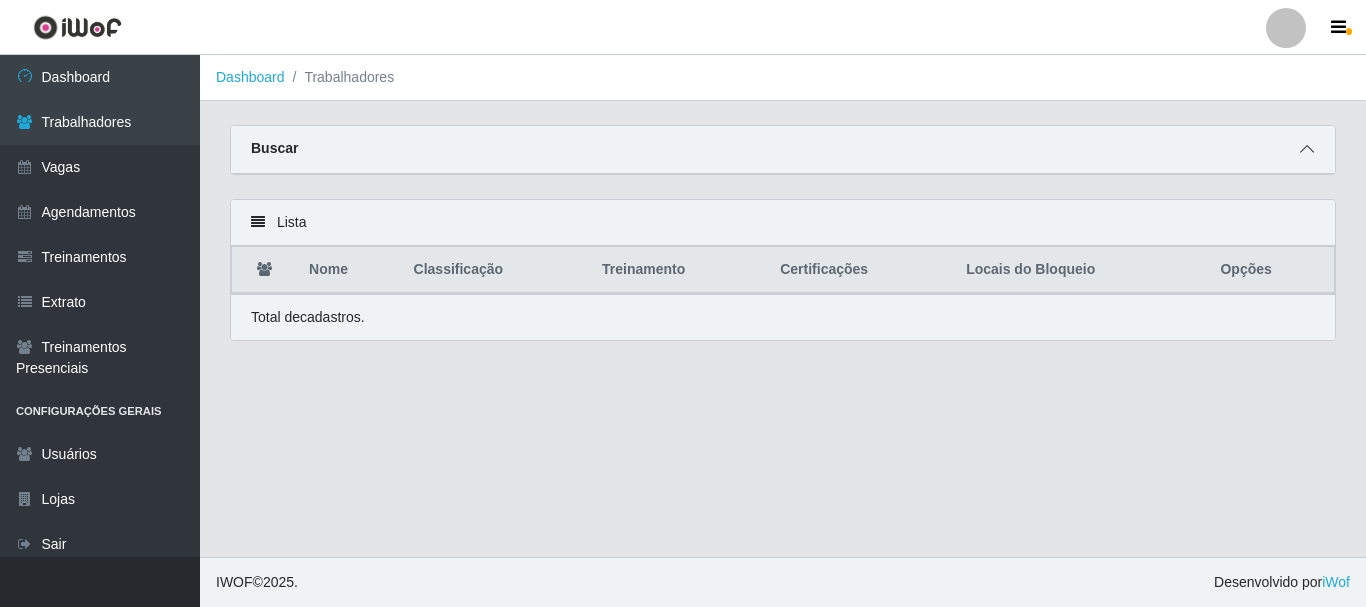 click at bounding box center (1307, 149) 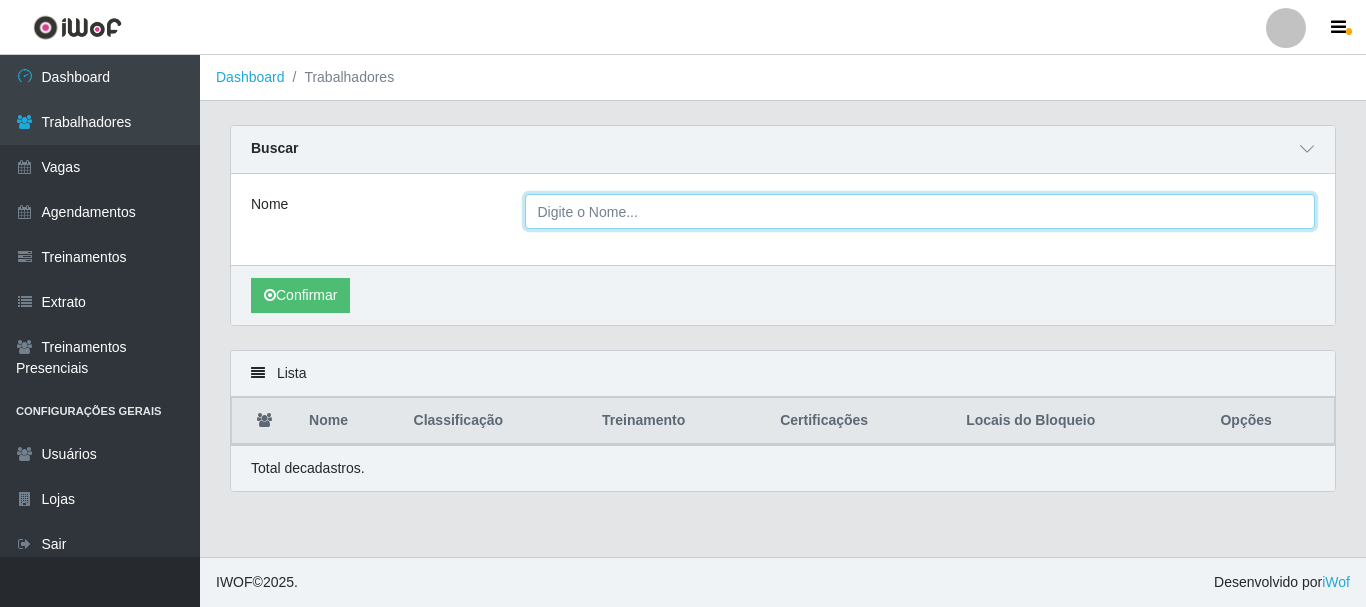 click on "Nome" at bounding box center (920, 211) 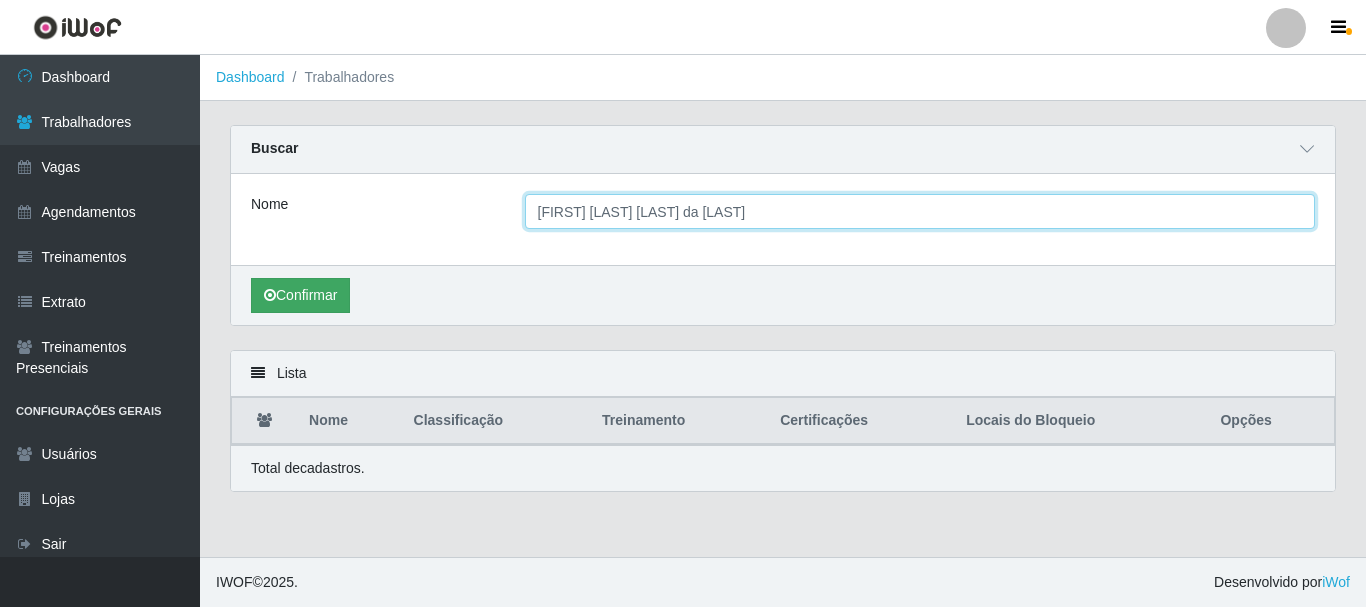 type on "[FIRST] [MIDDLE] [LAST] [LAST] [LAST]" 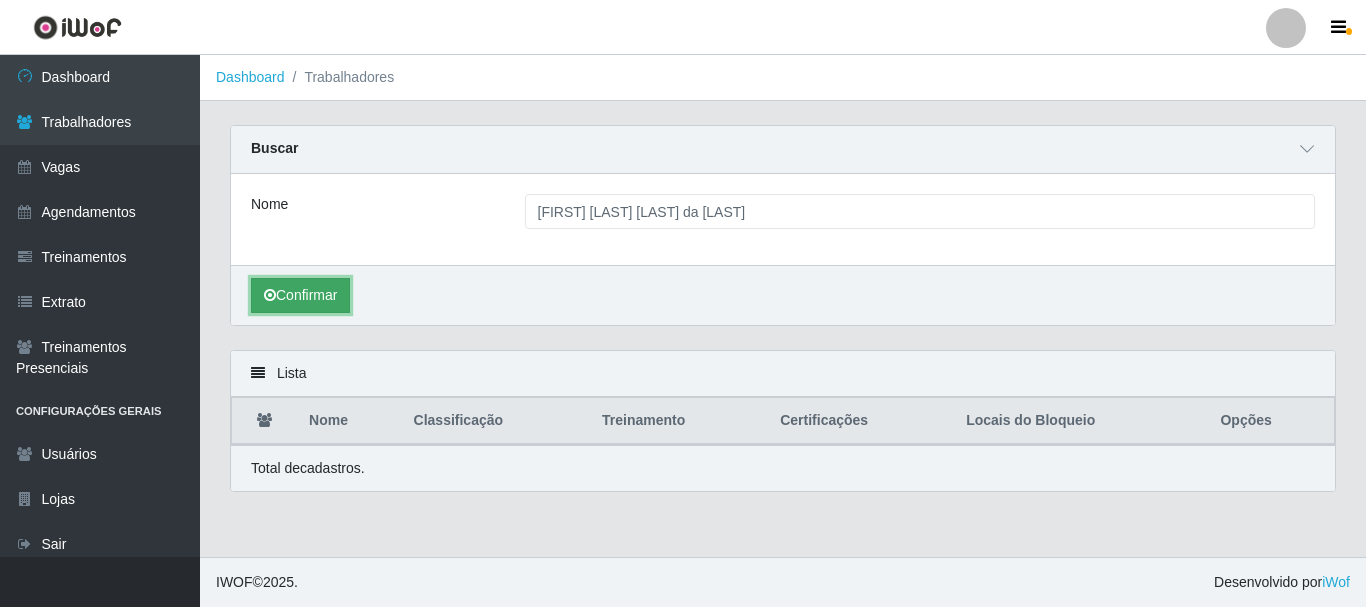 click on "Confirmar" at bounding box center (300, 295) 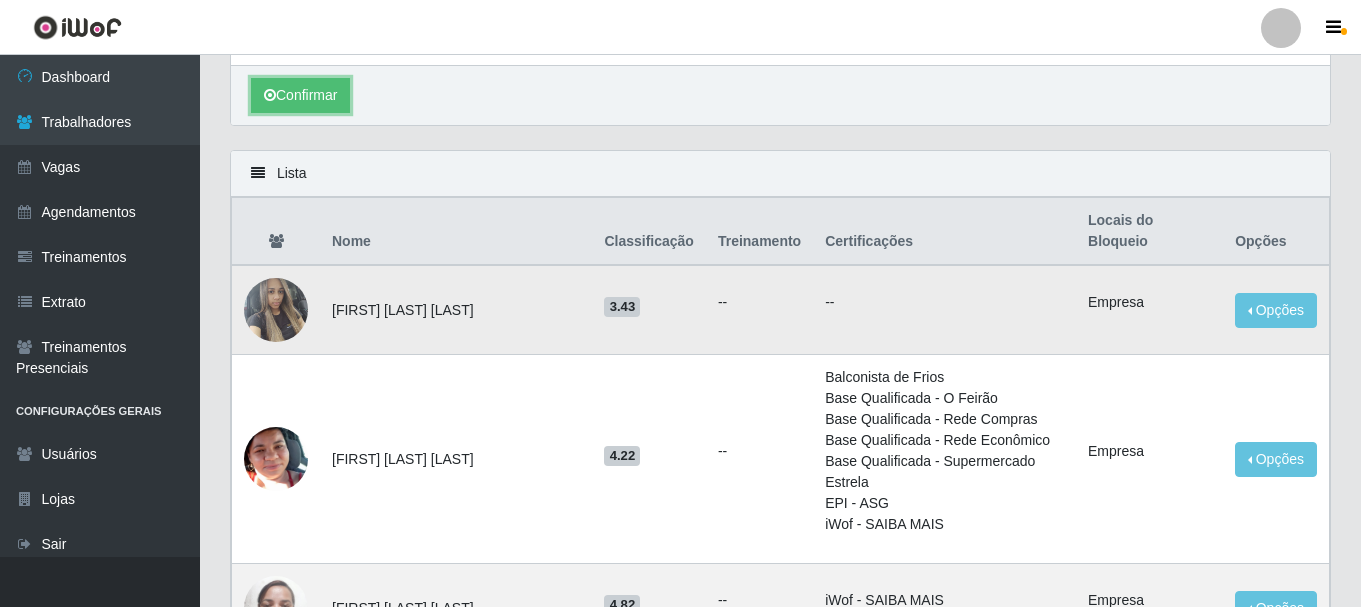 scroll, scrollTop: 0, scrollLeft: 0, axis: both 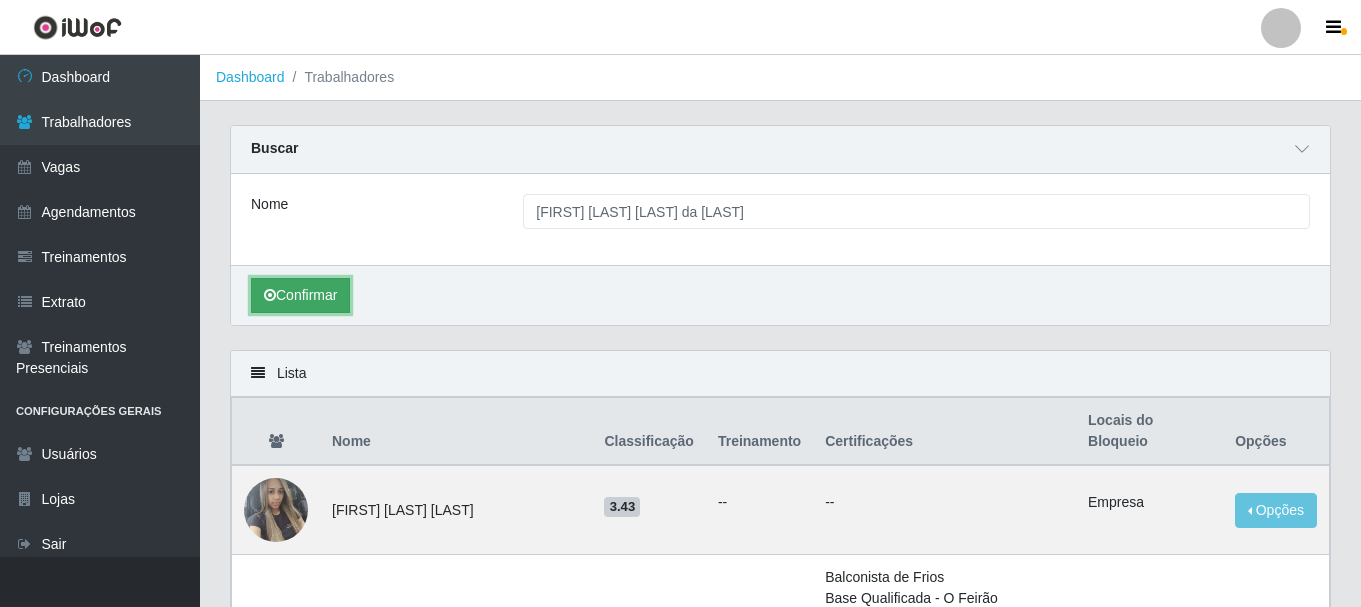 click on "Confirmar" at bounding box center [300, 295] 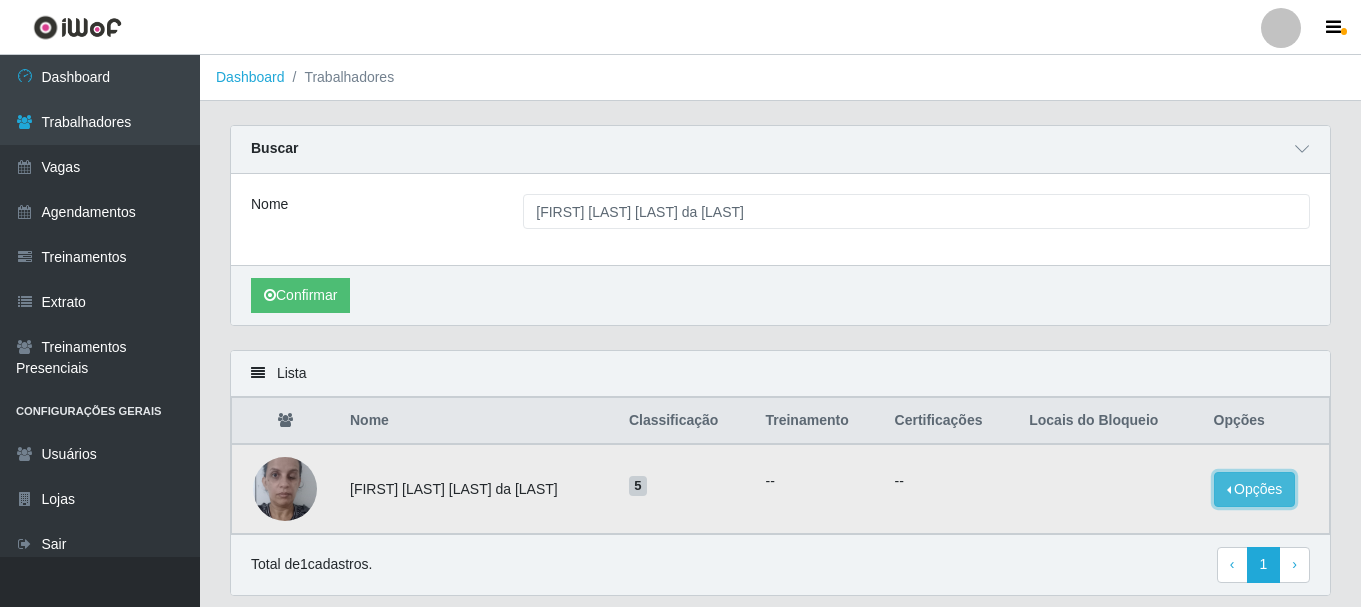 click on "Opções" at bounding box center [1255, 489] 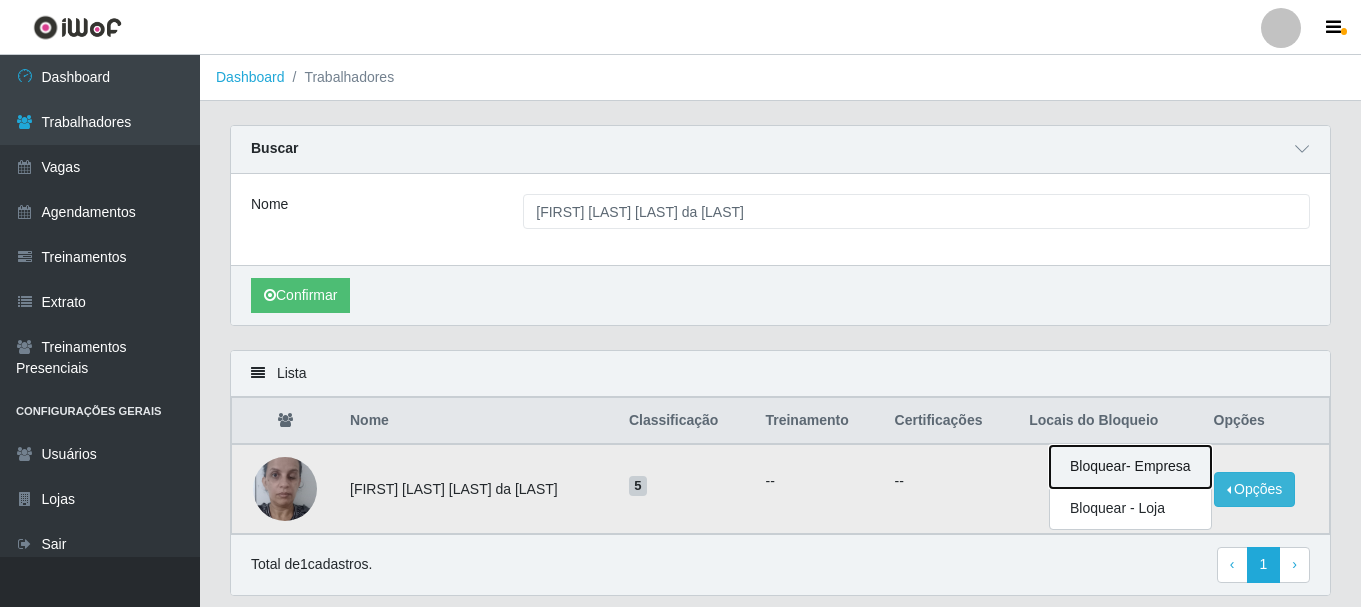 click on "Bloquear  - Empresa" at bounding box center [1130, 467] 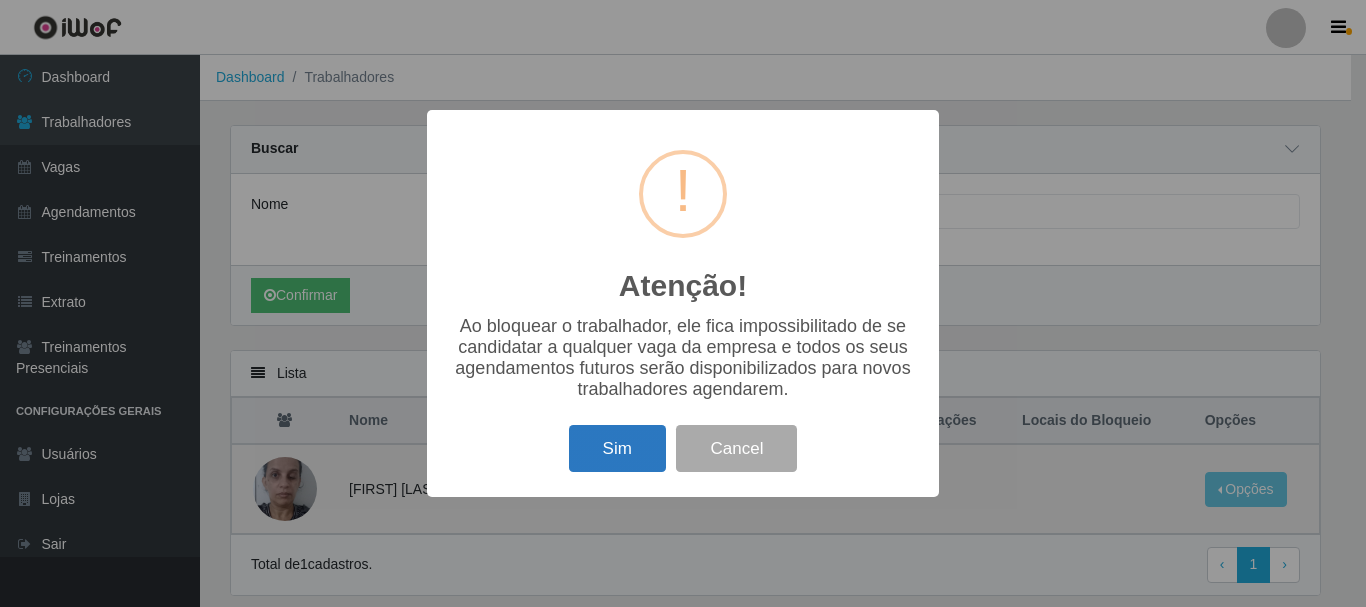 click on "Sim" at bounding box center (617, 448) 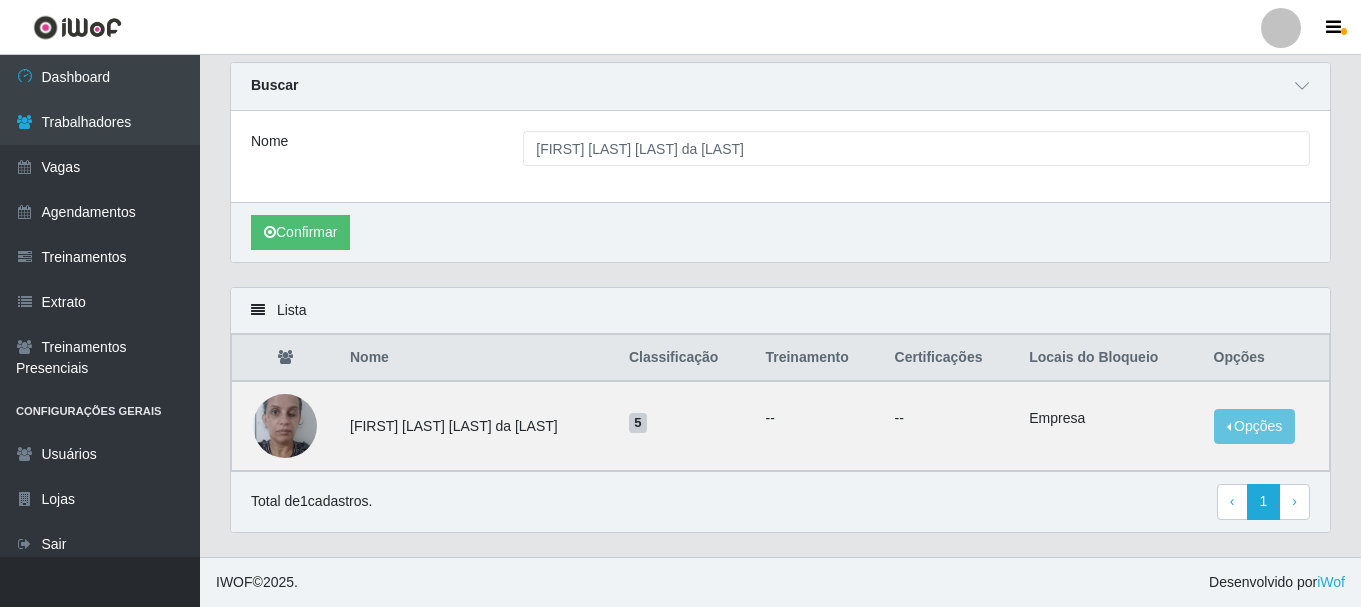 scroll, scrollTop: 0, scrollLeft: 0, axis: both 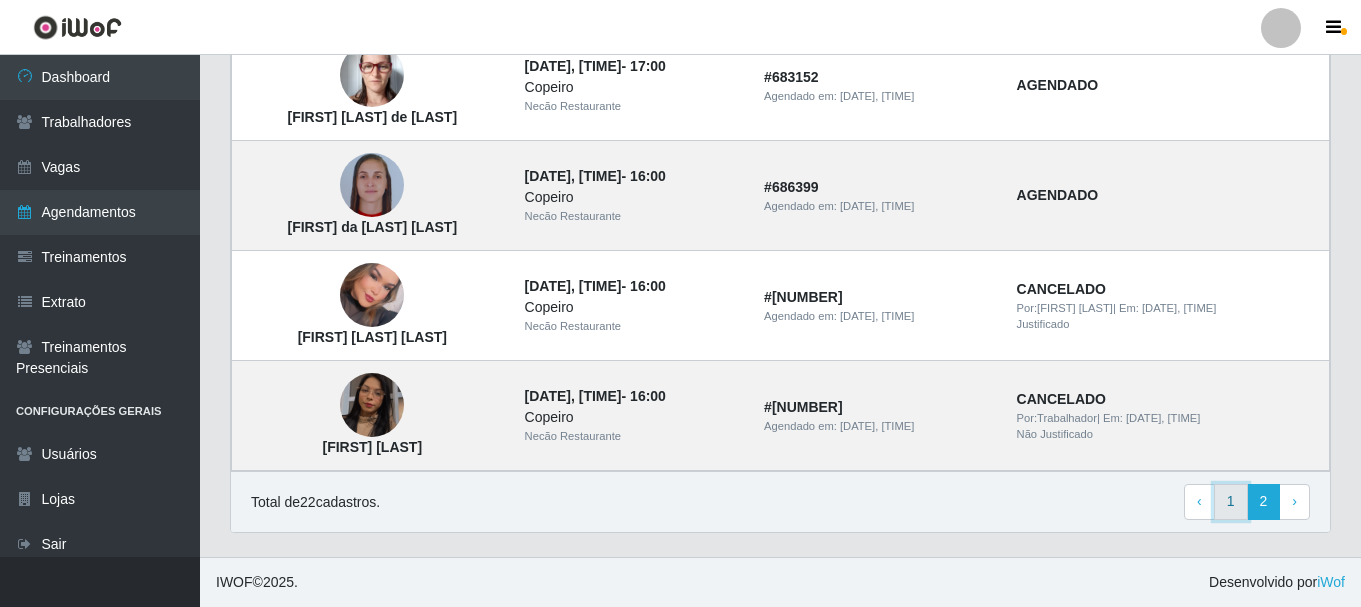 click on "1" at bounding box center [1231, 502] 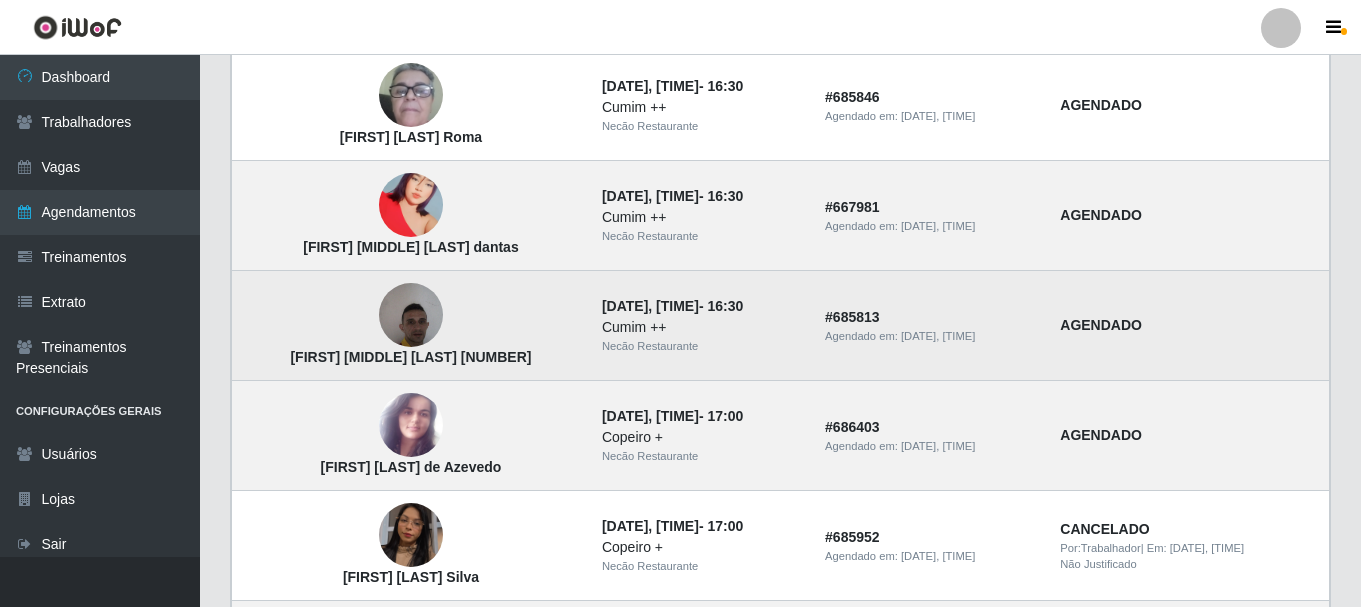 scroll, scrollTop: 700, scrollLeft: 0, axis: vertical 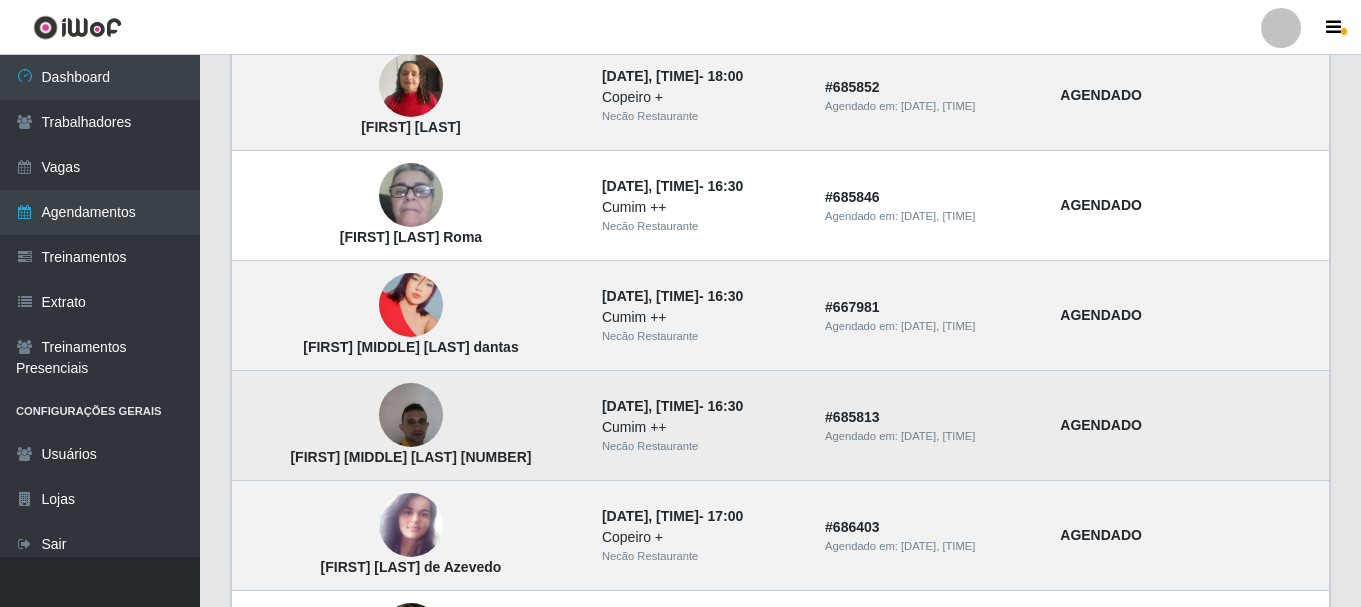 click at bounding box center (411, 415) 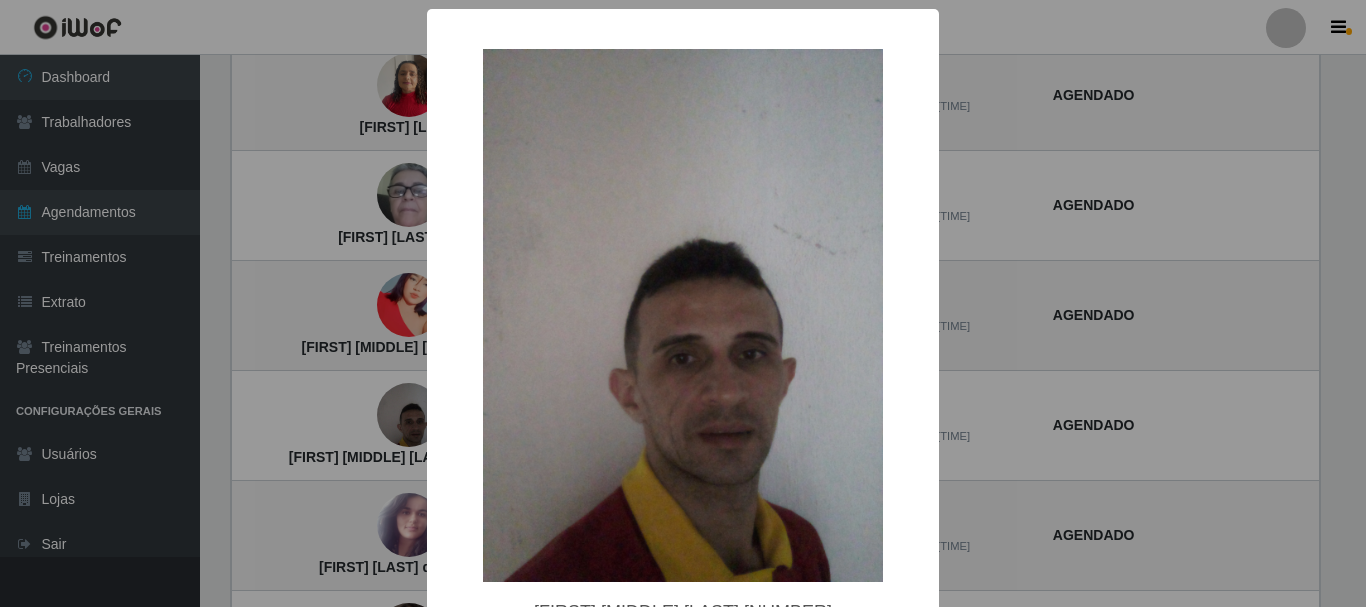 click on "× [FIRST] [MIDDLE] [LAST] [NUMBER] OK Cancel" at bounding box center [683, 303] 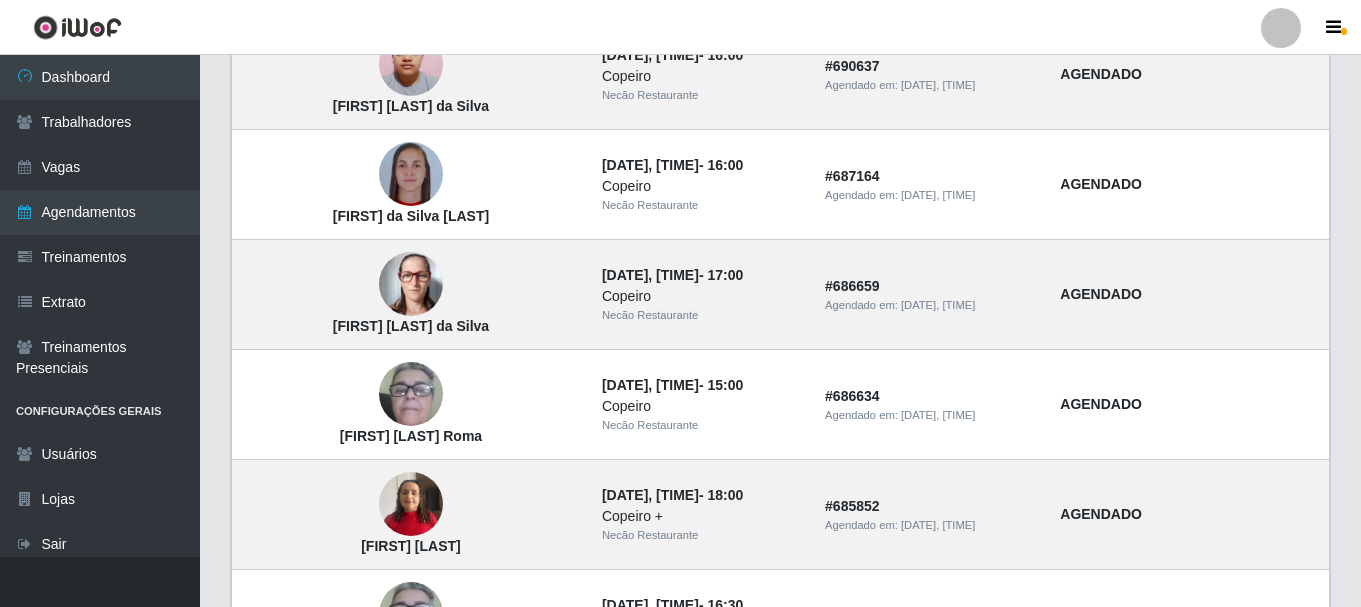 scroll, scrollTop: 0, scrollLeft: 0, axis: both 